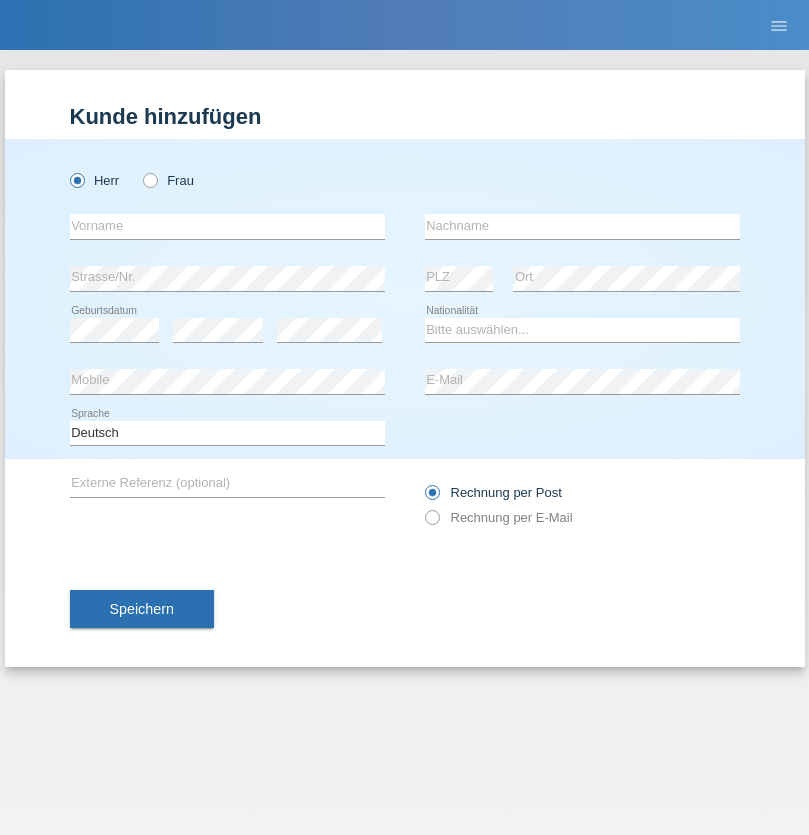 scroll, scrollTop: 0, scrollLeft: 0, axis: both 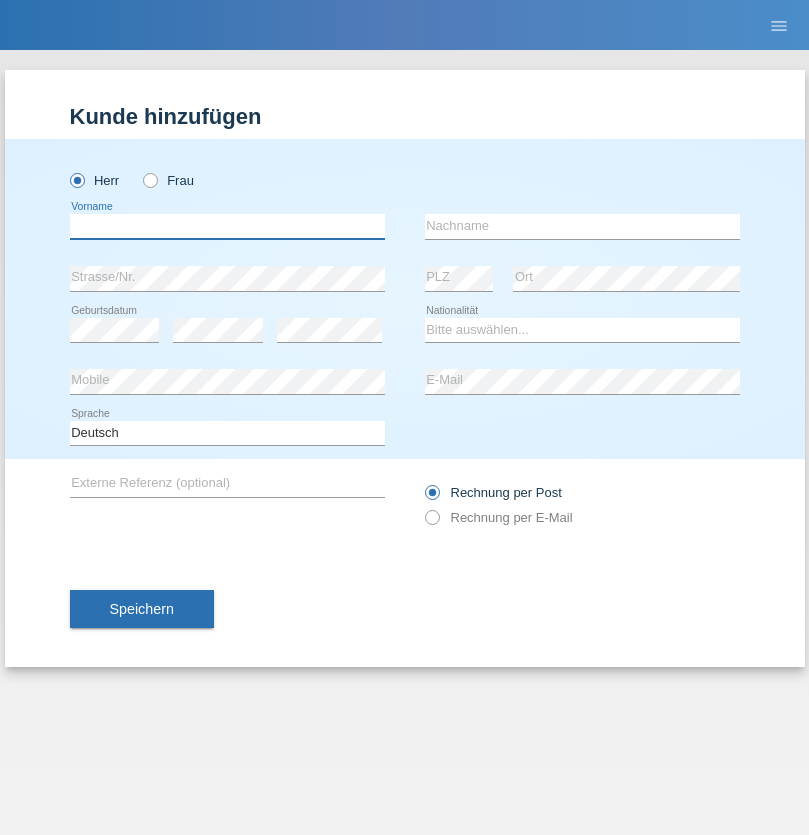 click at bounding box center (227, 226) 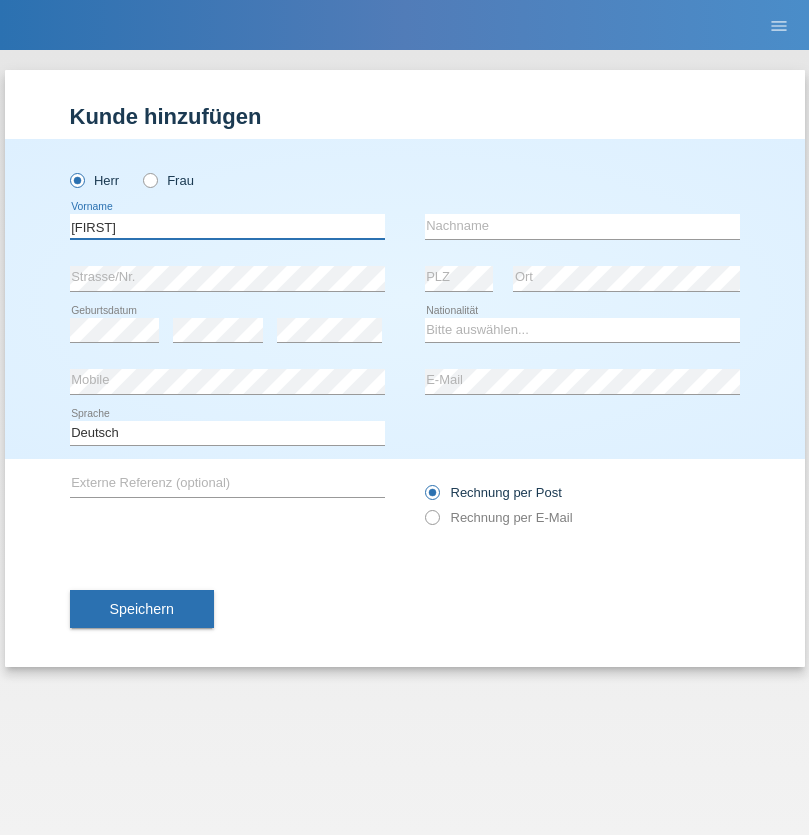 type on "Thomas" 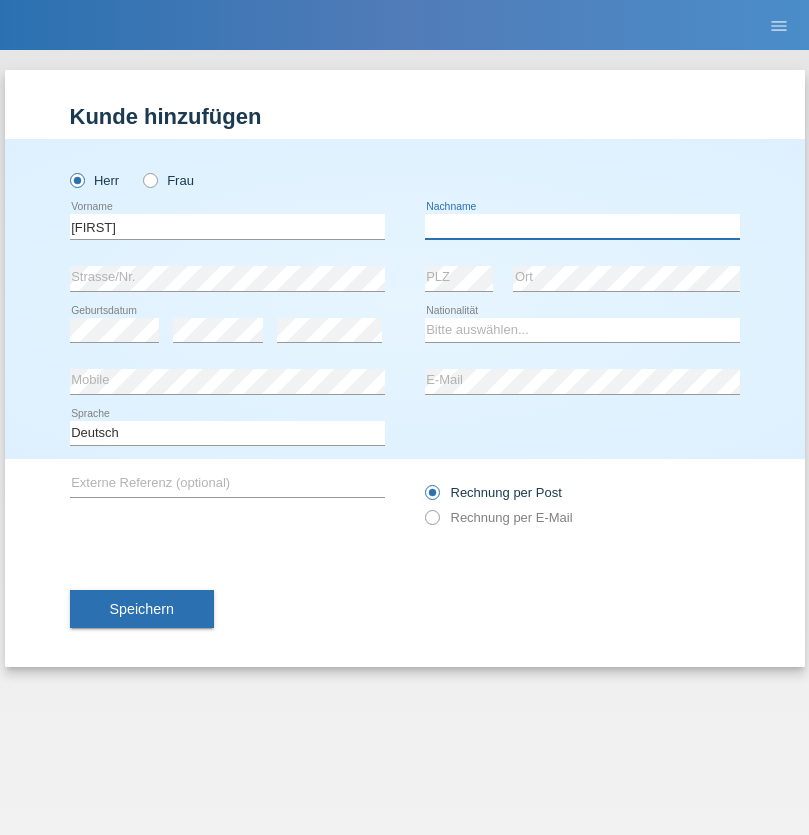 click at bounding box center (582, 226) 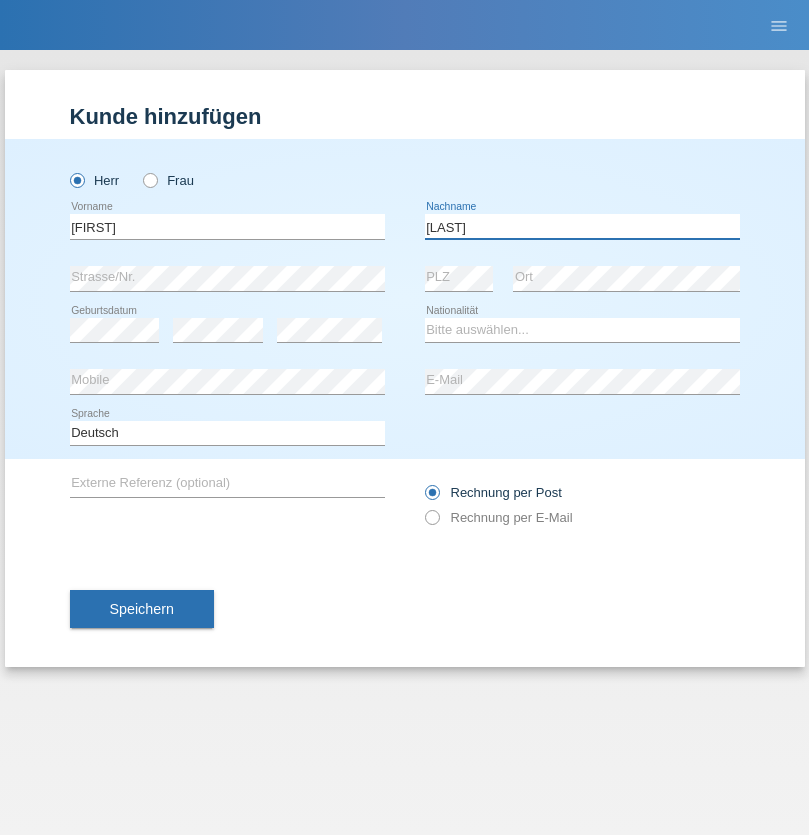 type on "Berger" 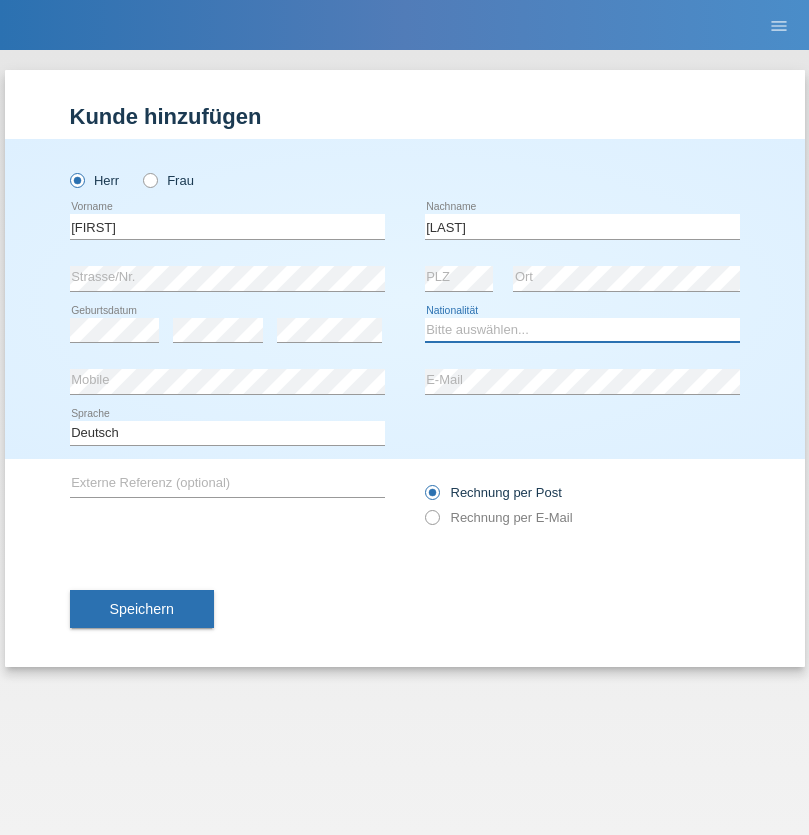 select on "CH" 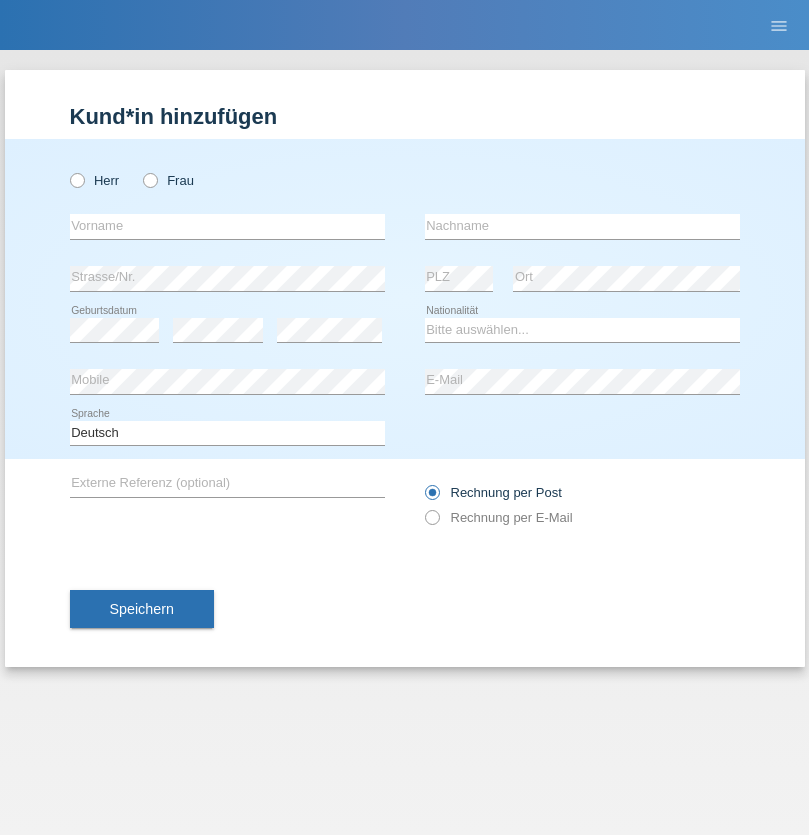scroll, scrollTop: 0, scrollLeft: 0, axis: both 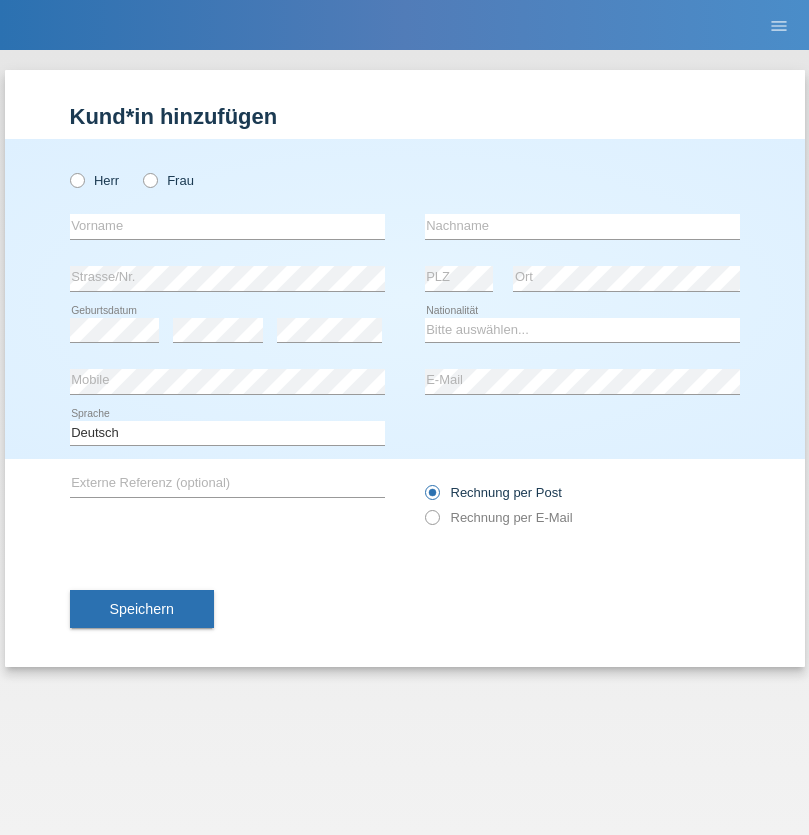 radio on "true" 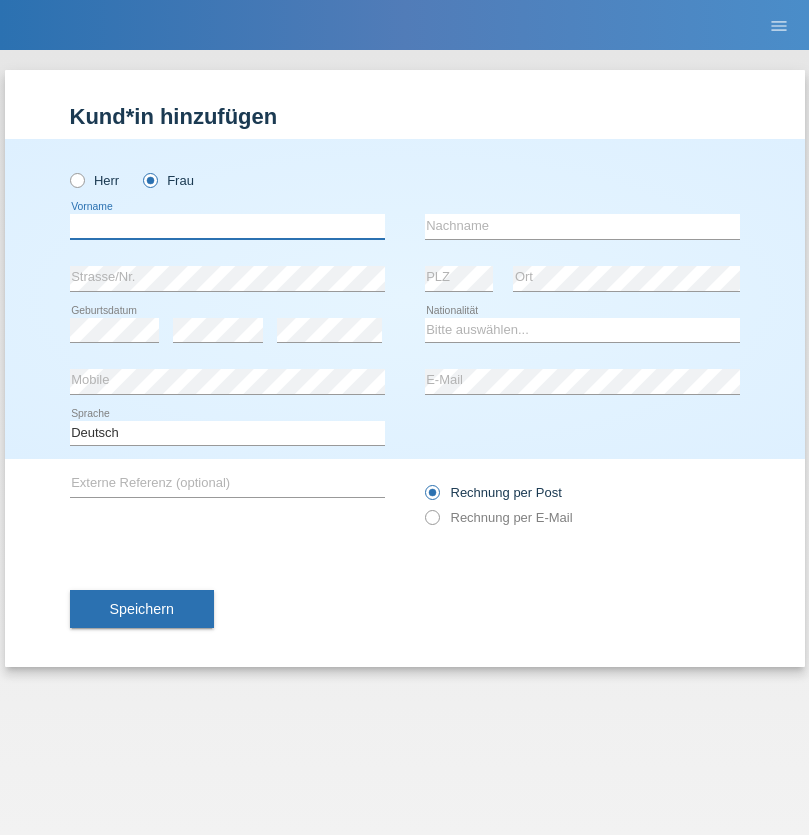 click at bounding box center (227, 226) 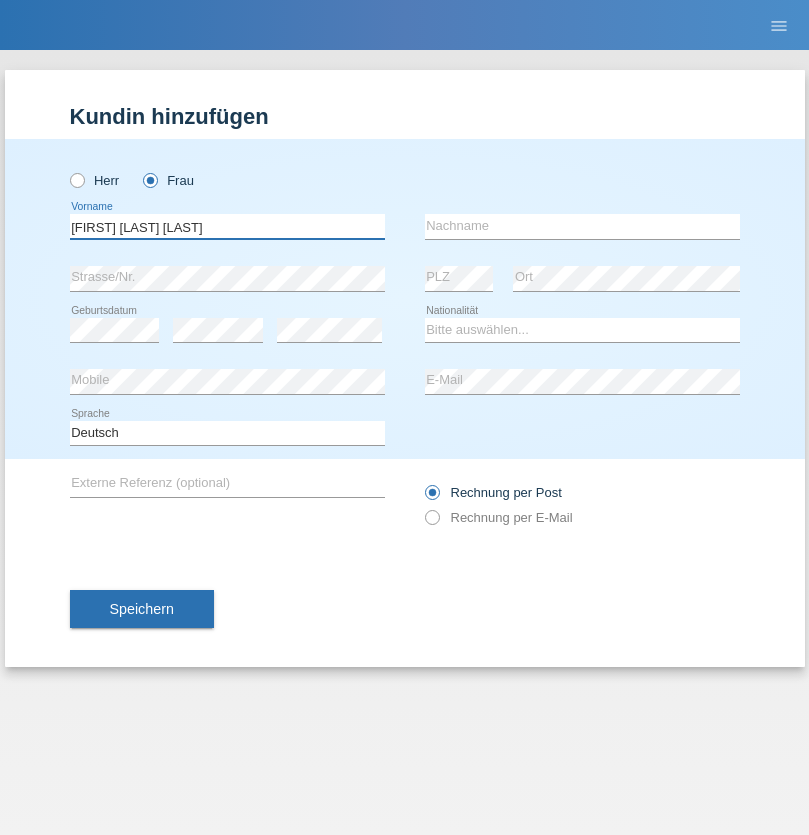 type on "Teixeira da Silva Moço" 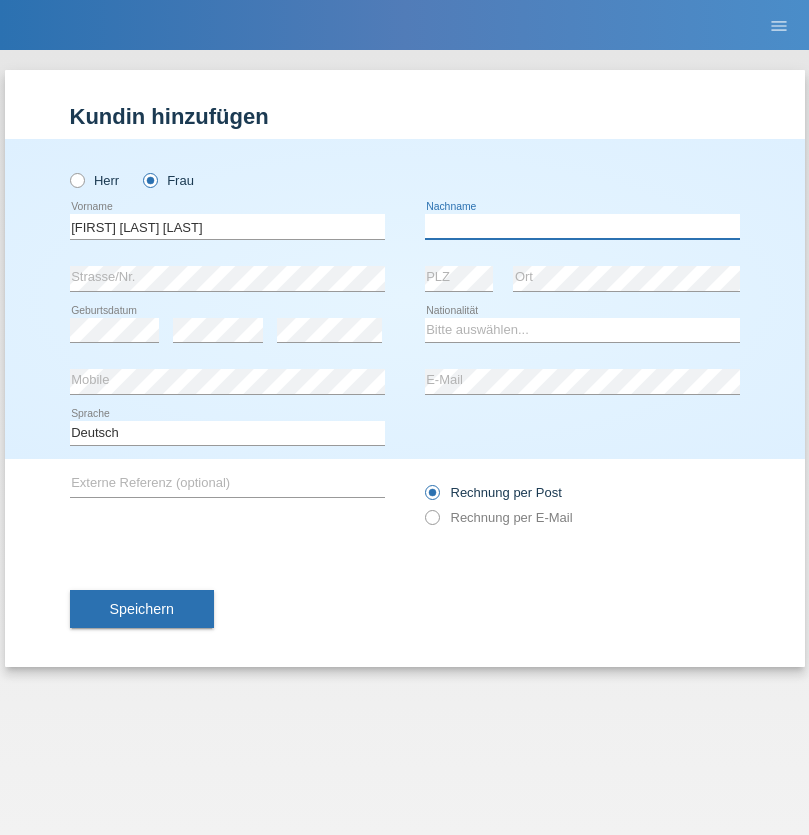 click at bounding box center (582, 226) 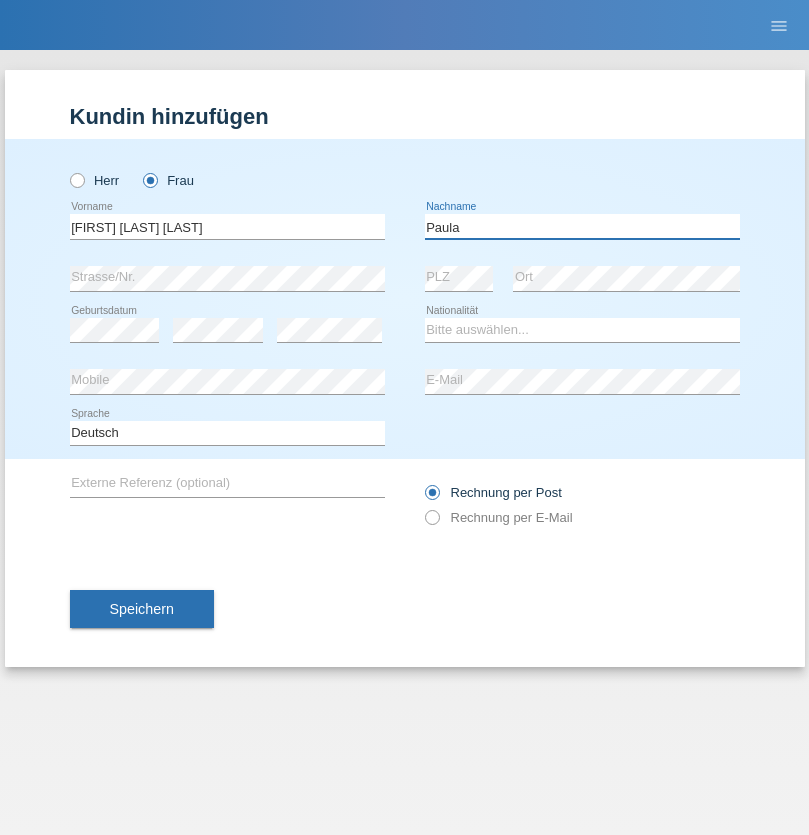 type on "Paula" 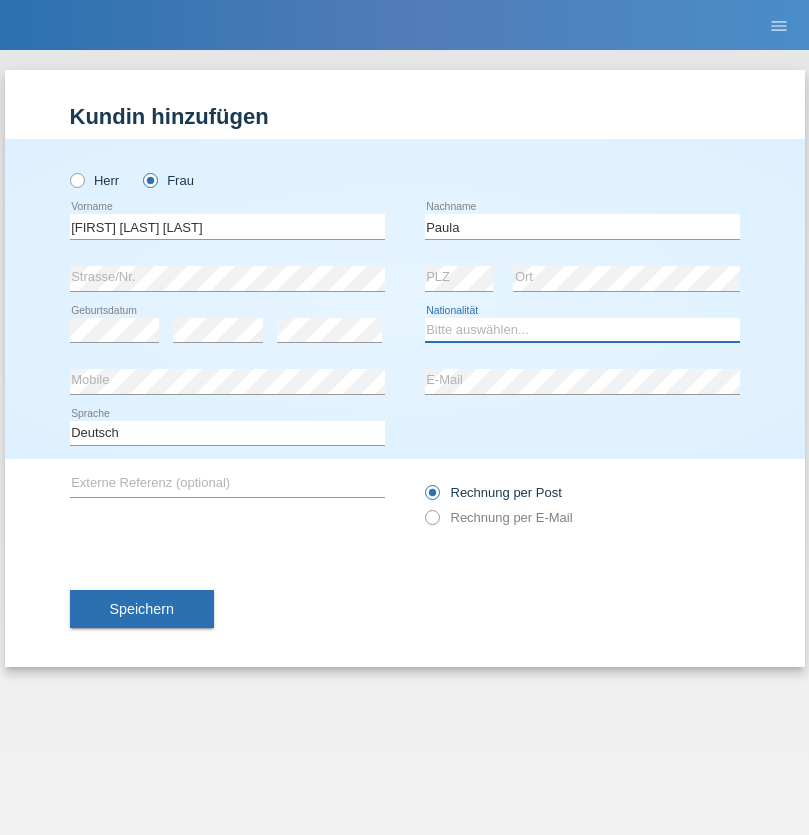 select on "PT" 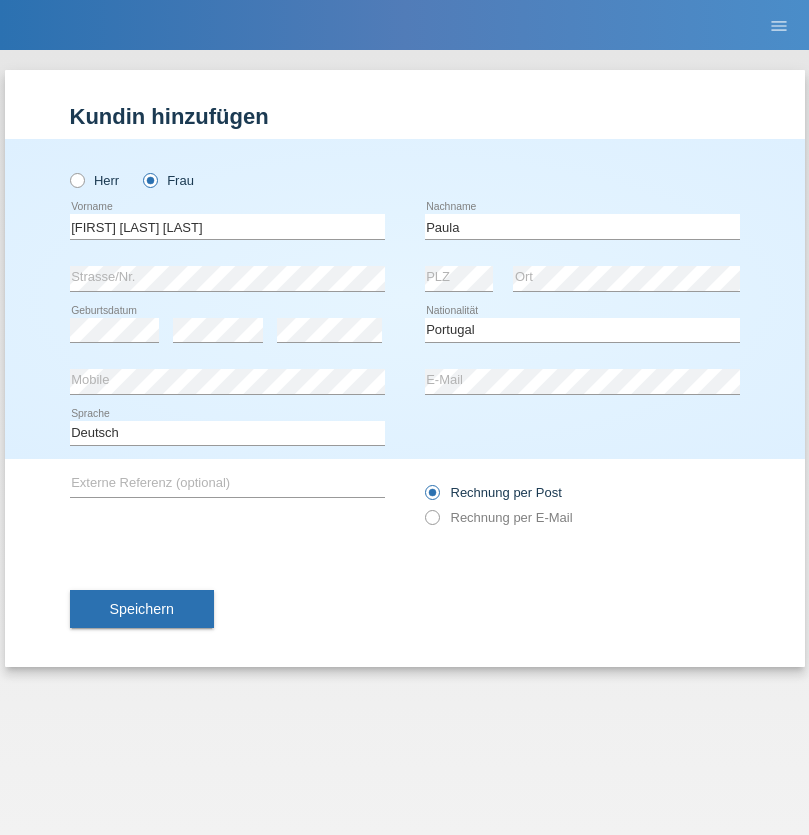 select on "C" 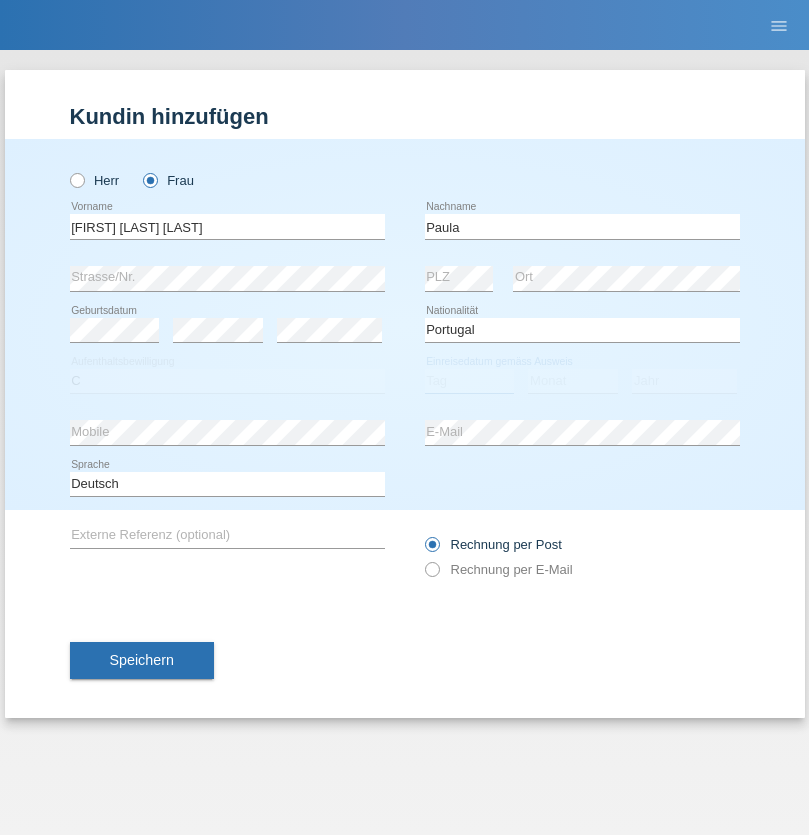 select on "28" 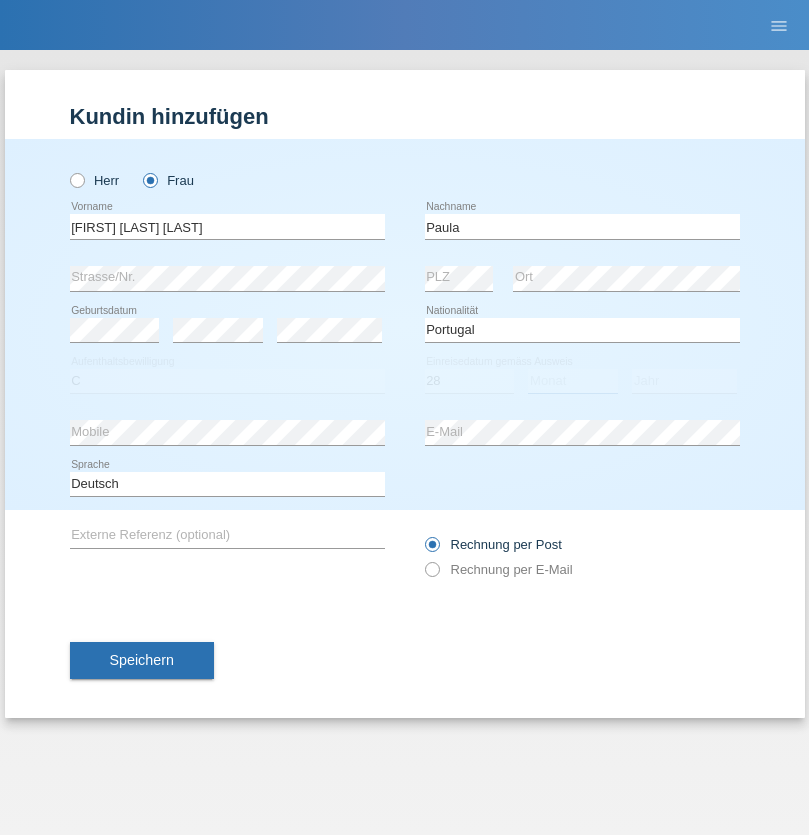 select on "03" 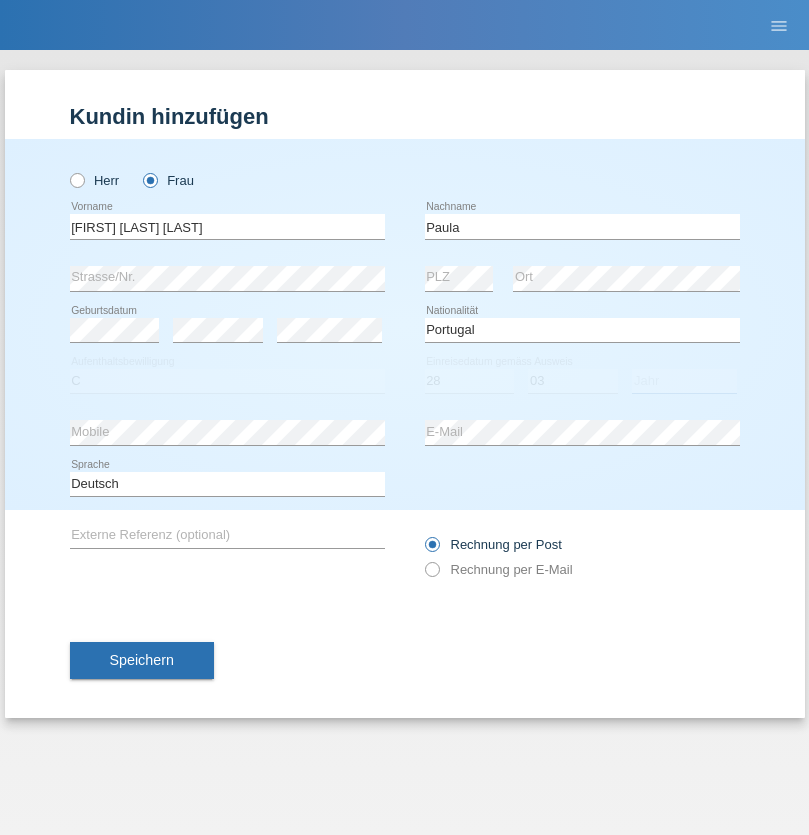 select on "2005" 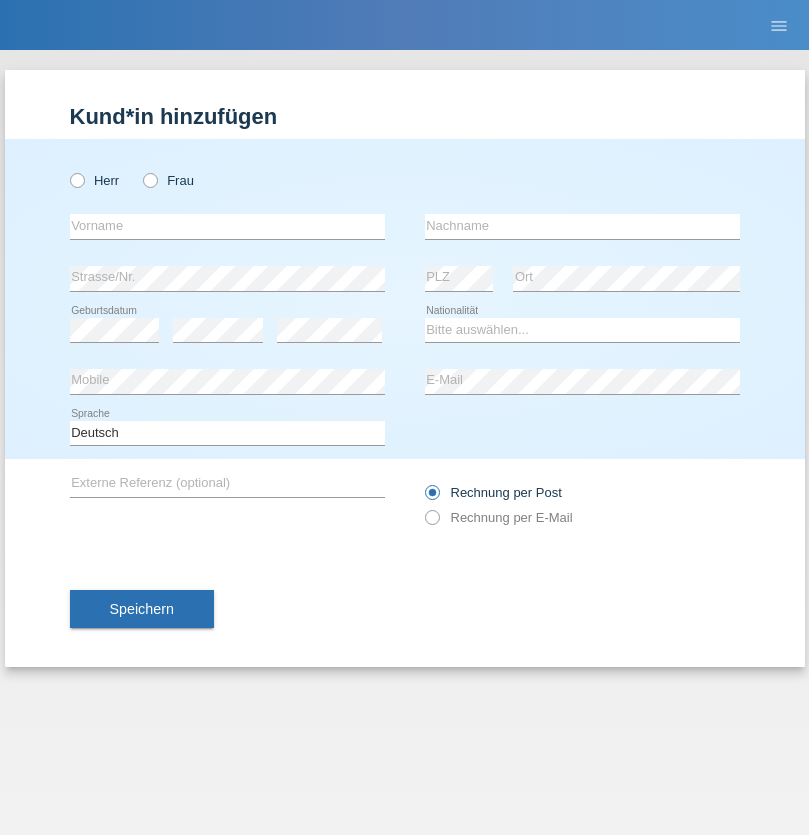 scroll, scrollTop: 0, scrollLeft: 0, axis: both 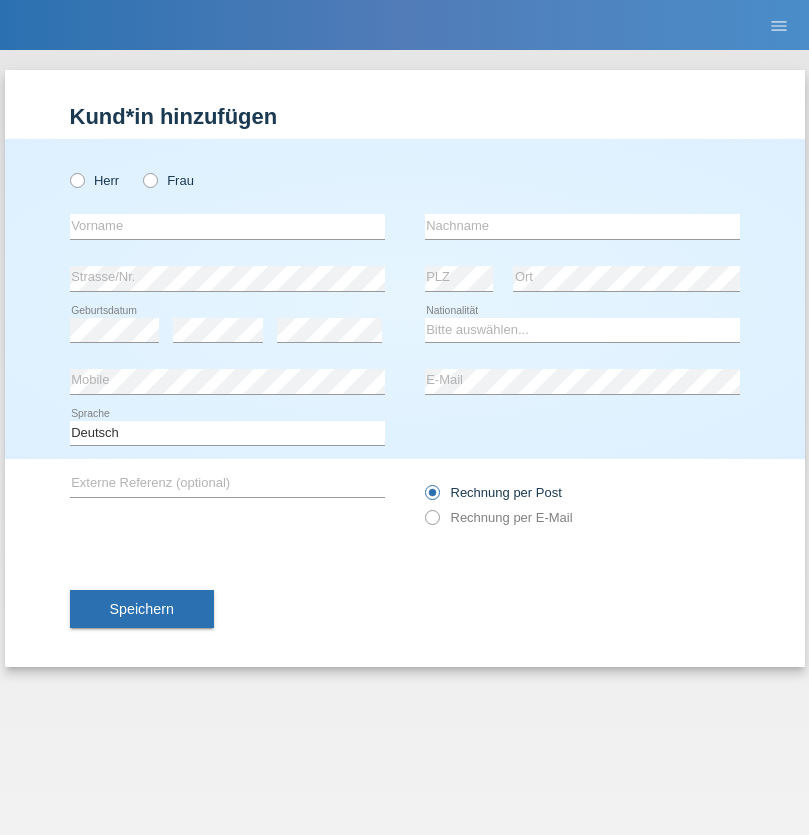 radio on "true" 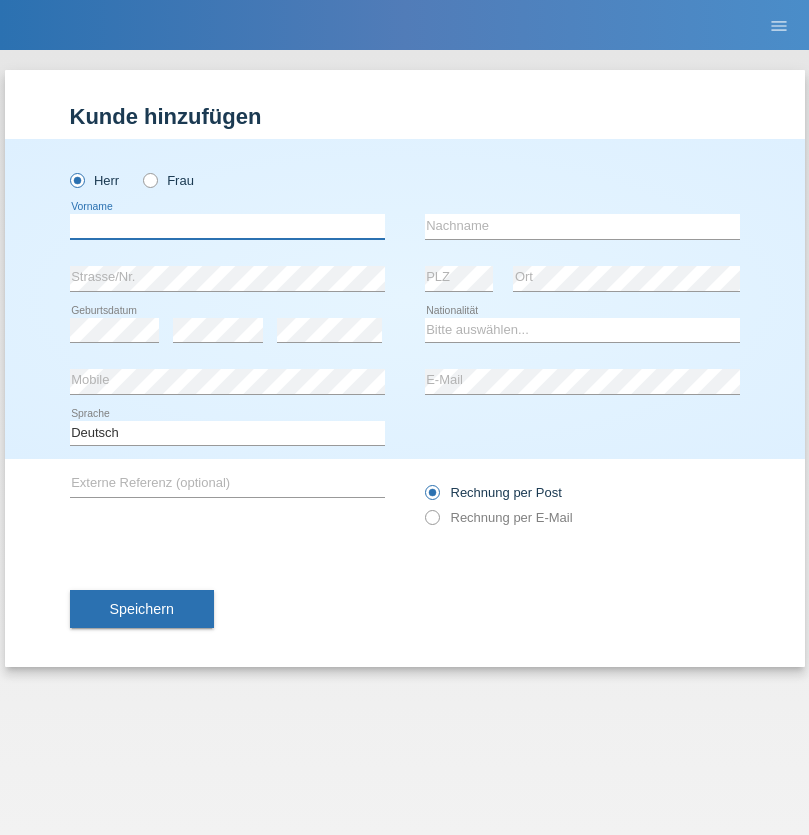 click at bounding box center (227, 226) 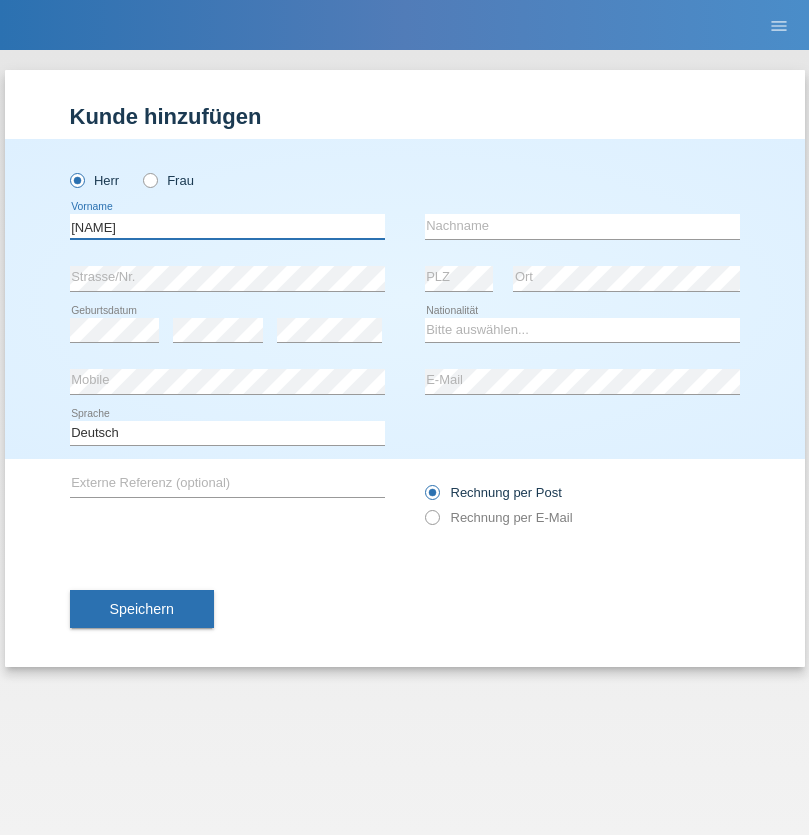 type on "Cerami" 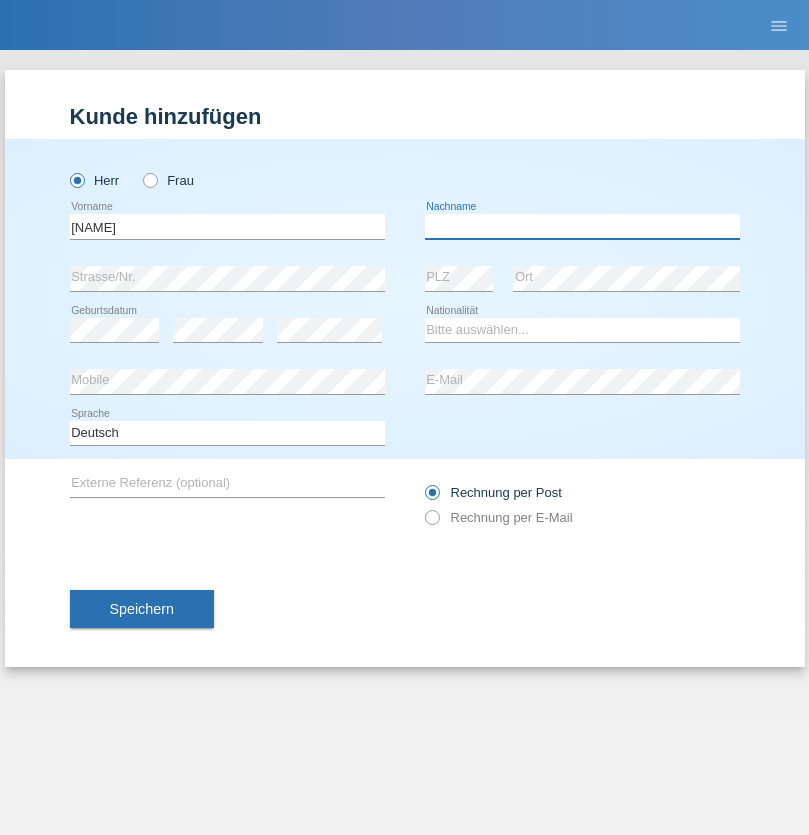 click at bounding box center (582, 226) 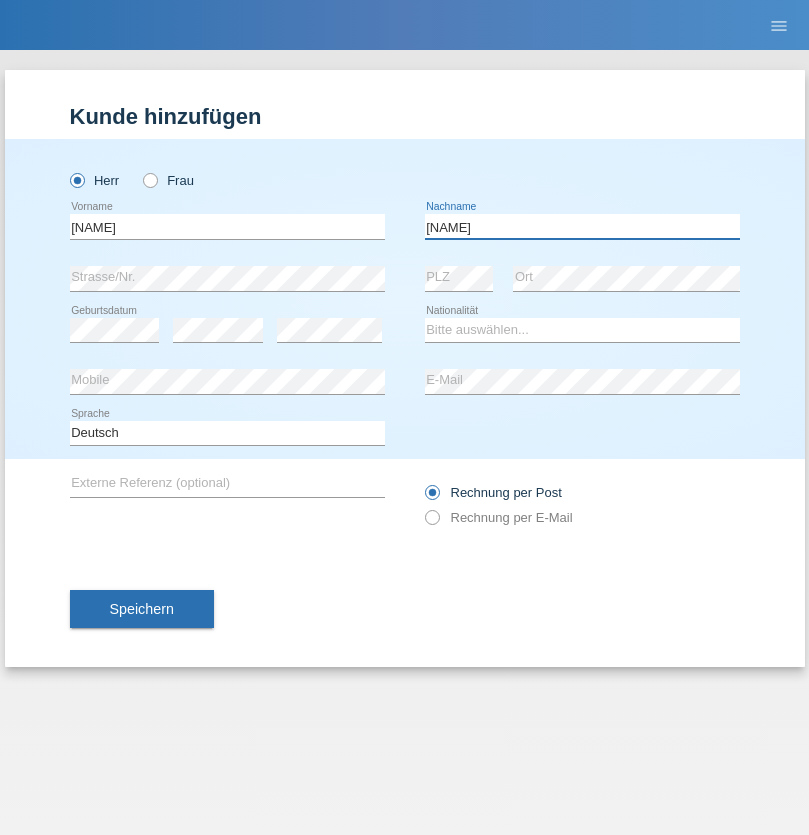 type on "Alessio" 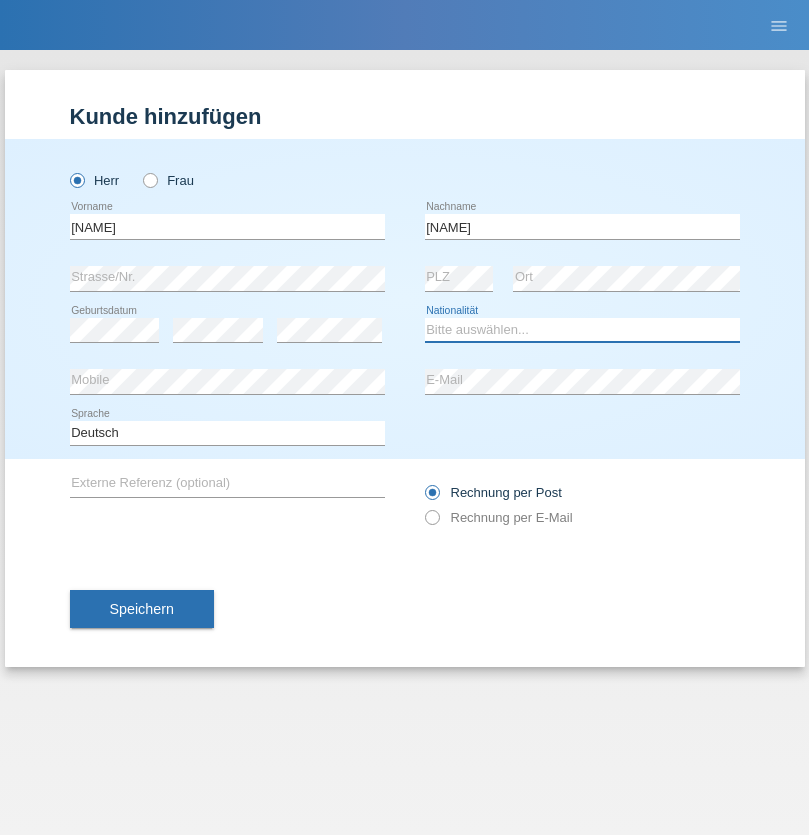select on "IT" 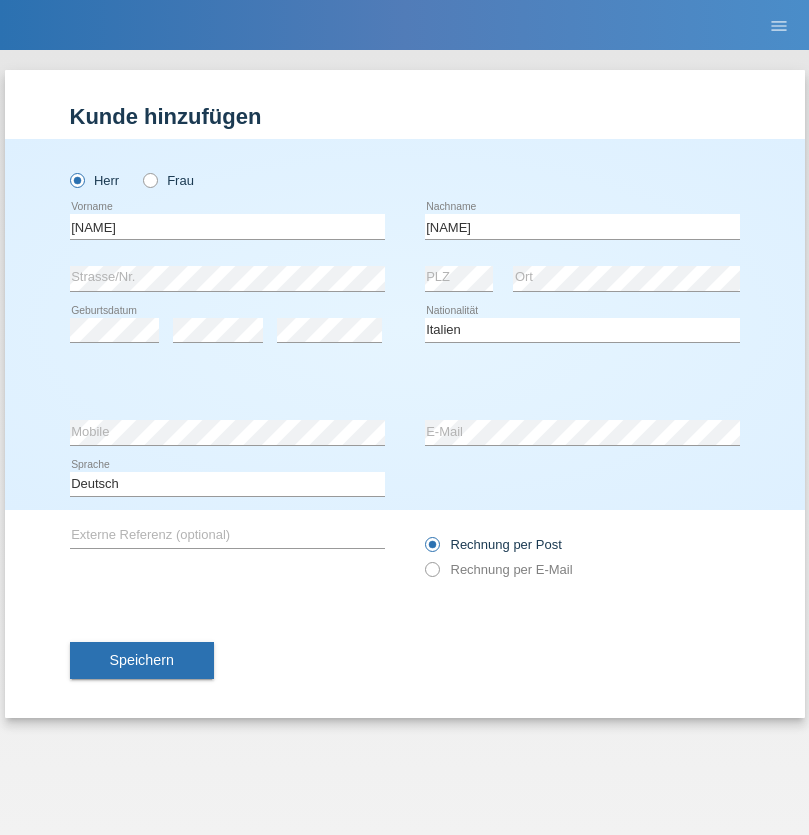 select on "C" 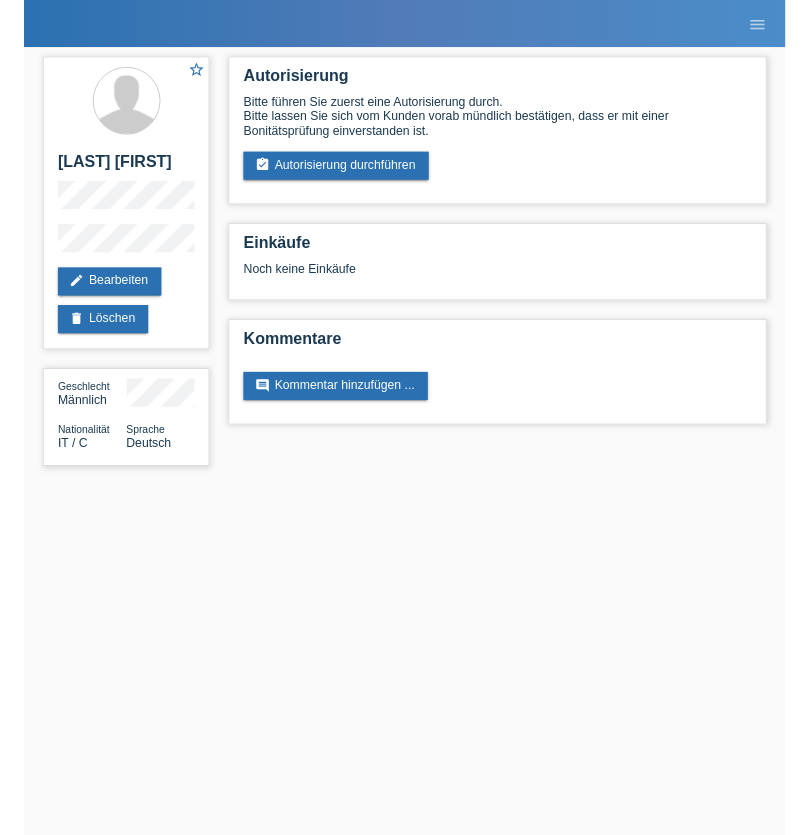 scroll, scrollTop: 0, scrollLeft: 0, axis: both 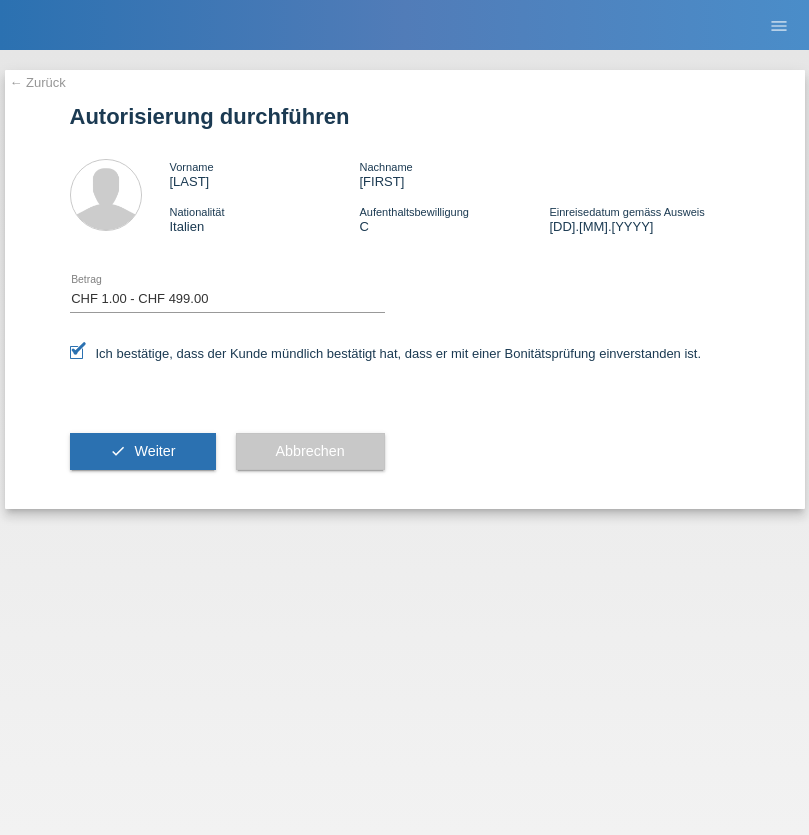 select on "1" 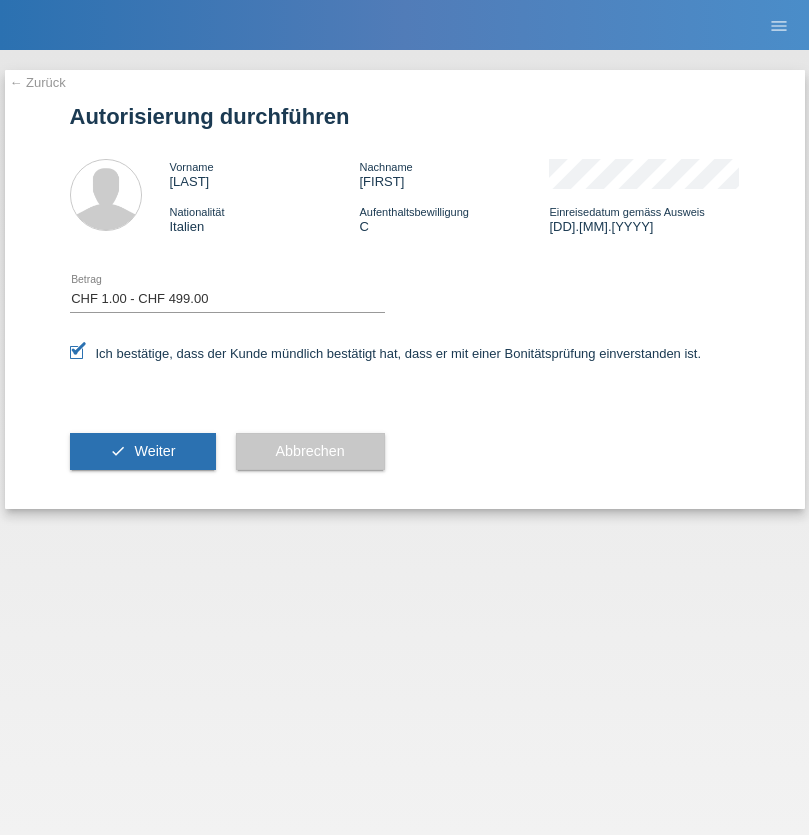 scroll, scrollTop: 0, scrollLeft: 0, axis: both 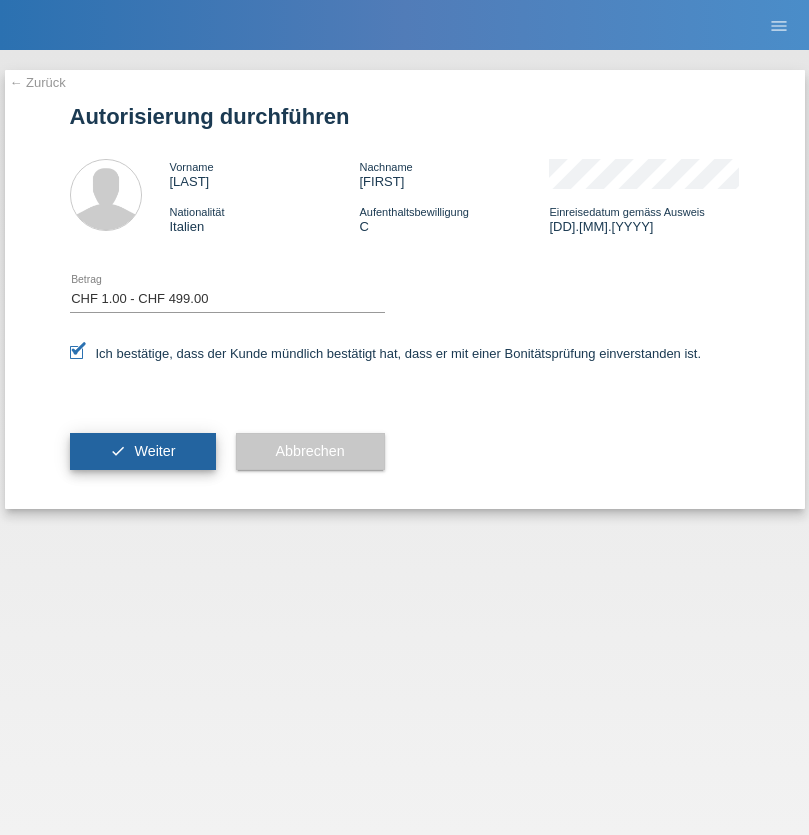 click on "Weiter" at bounding box center (154, 451) 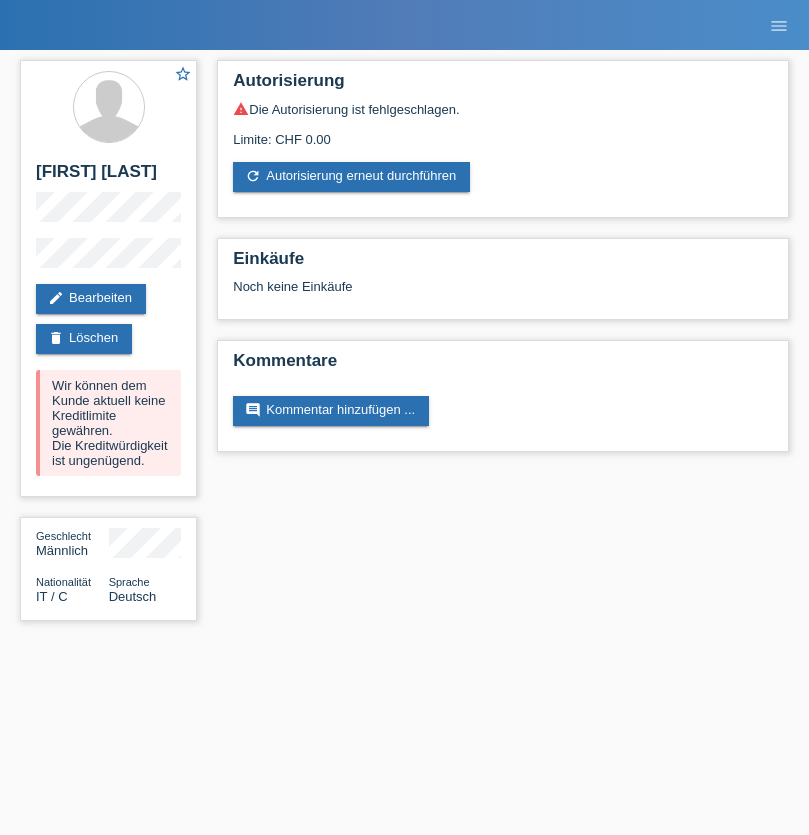 scroll, scrollTop: 0, scrollLeft: 0, axis: both 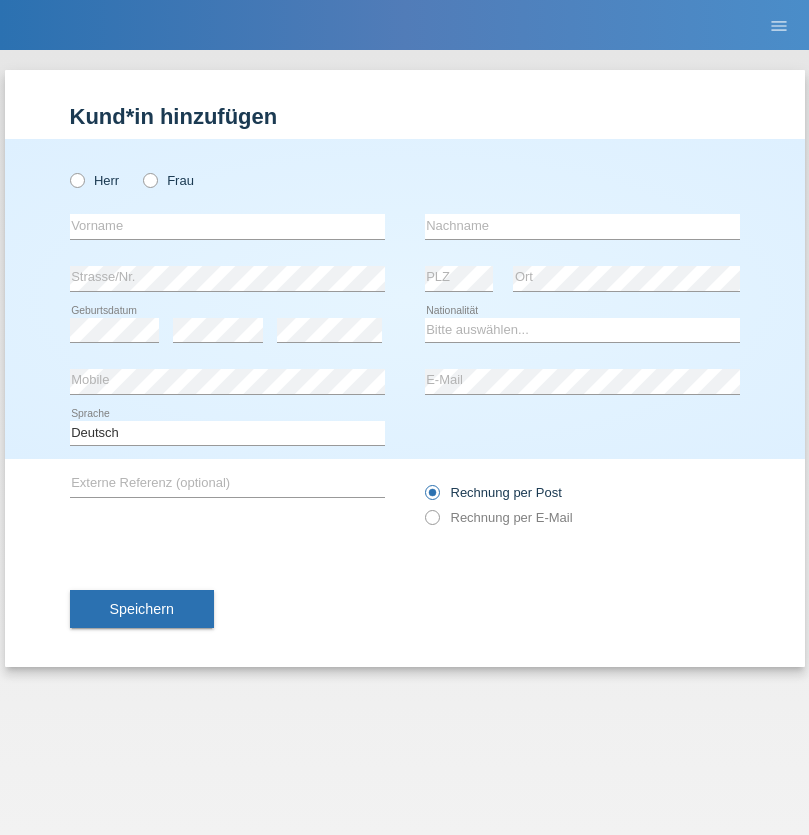 radio on "true" 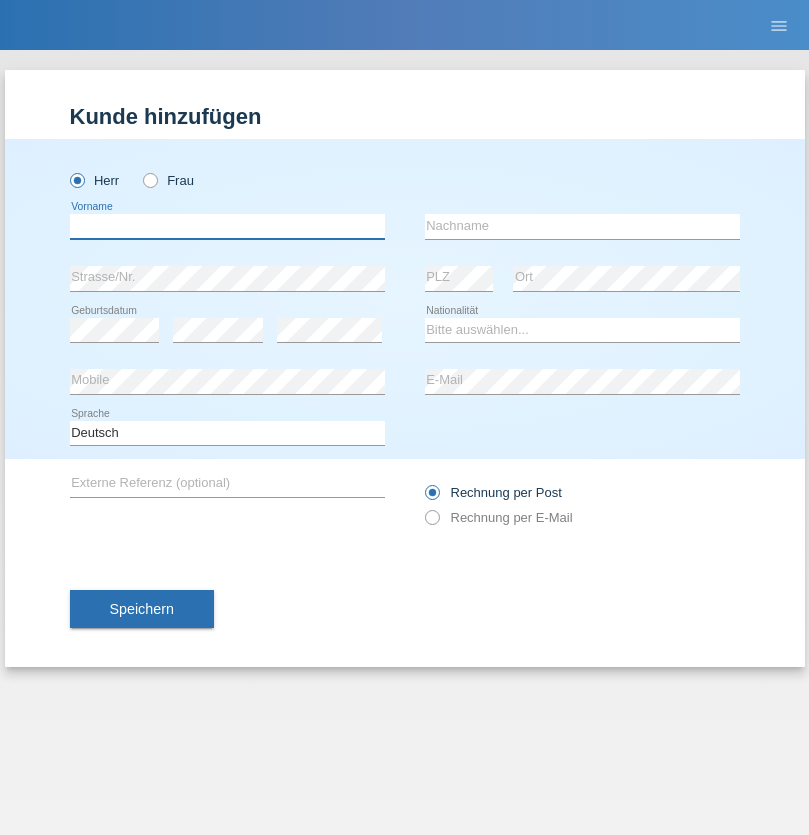 click at bounding box center [227, 226] 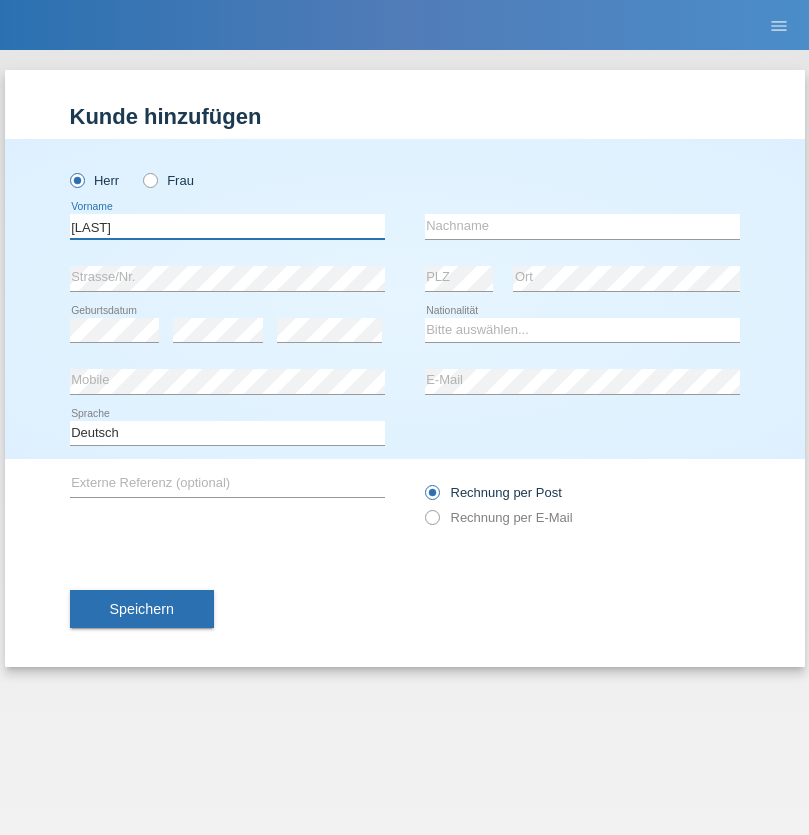 type on "[LAST]" 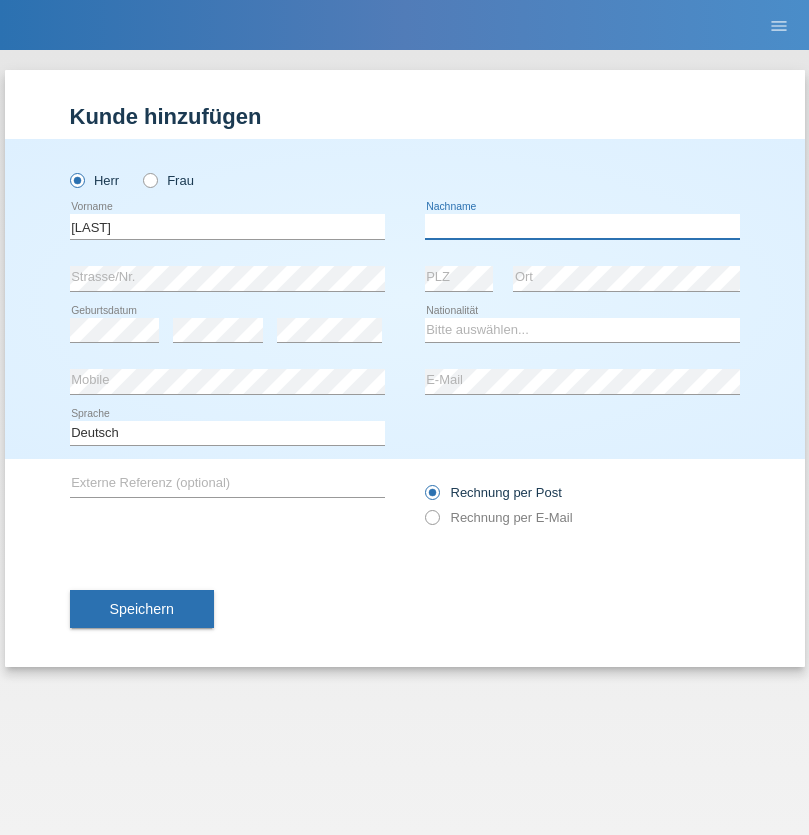 click at bounding box center [582, 226] 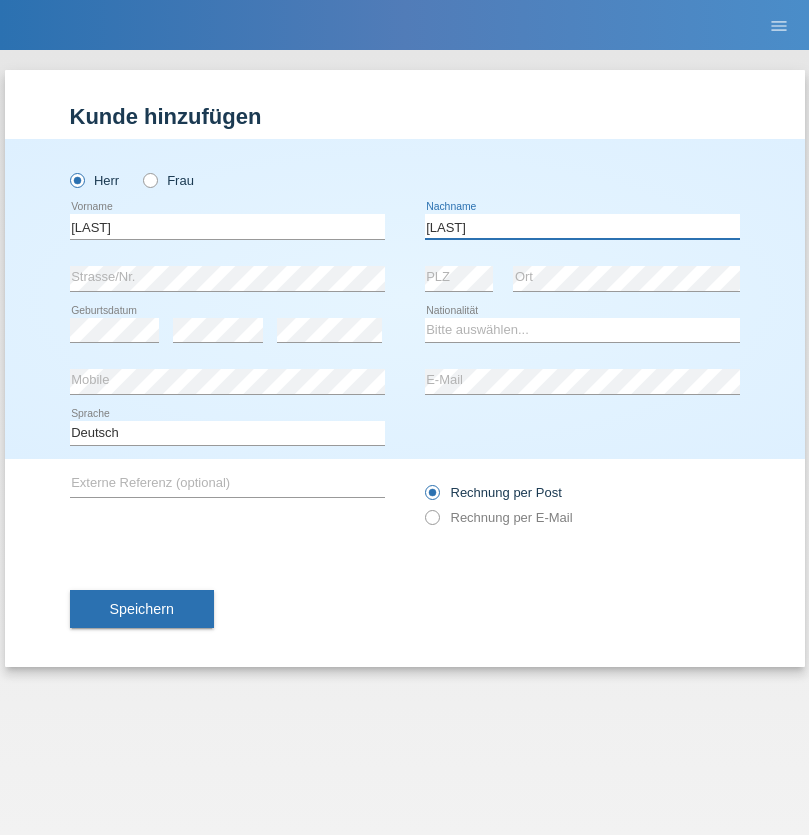 type on "[LAST]" 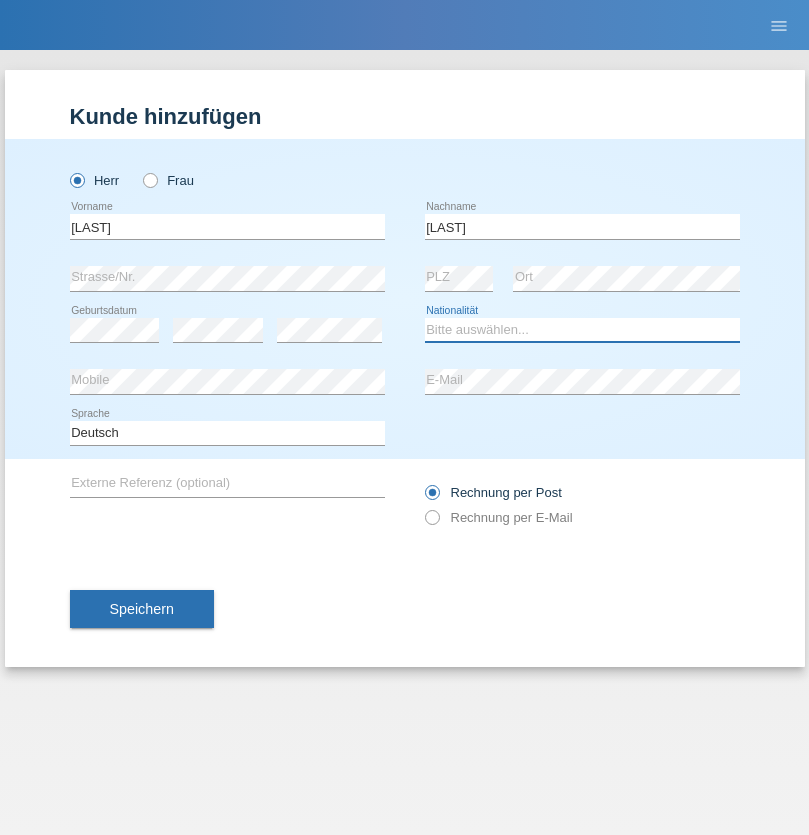 select on "SI" 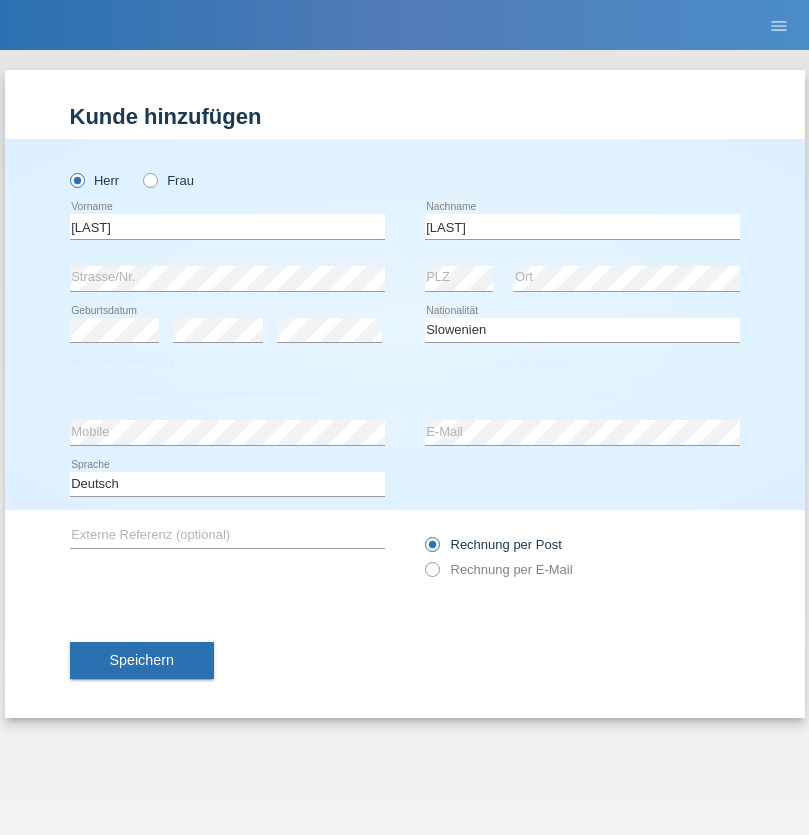 select on "C" 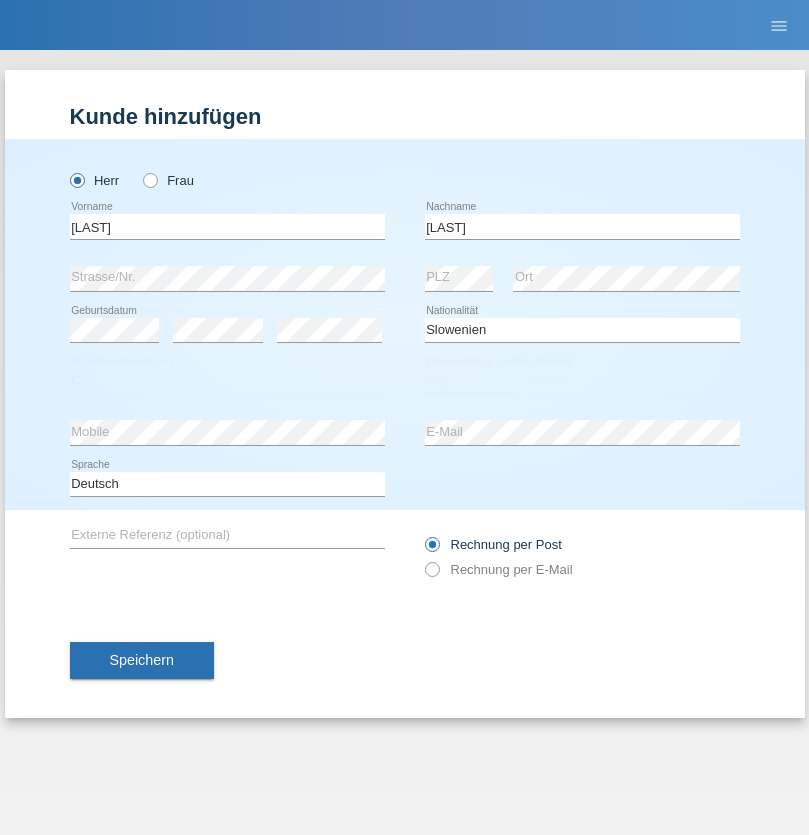 select on "27" 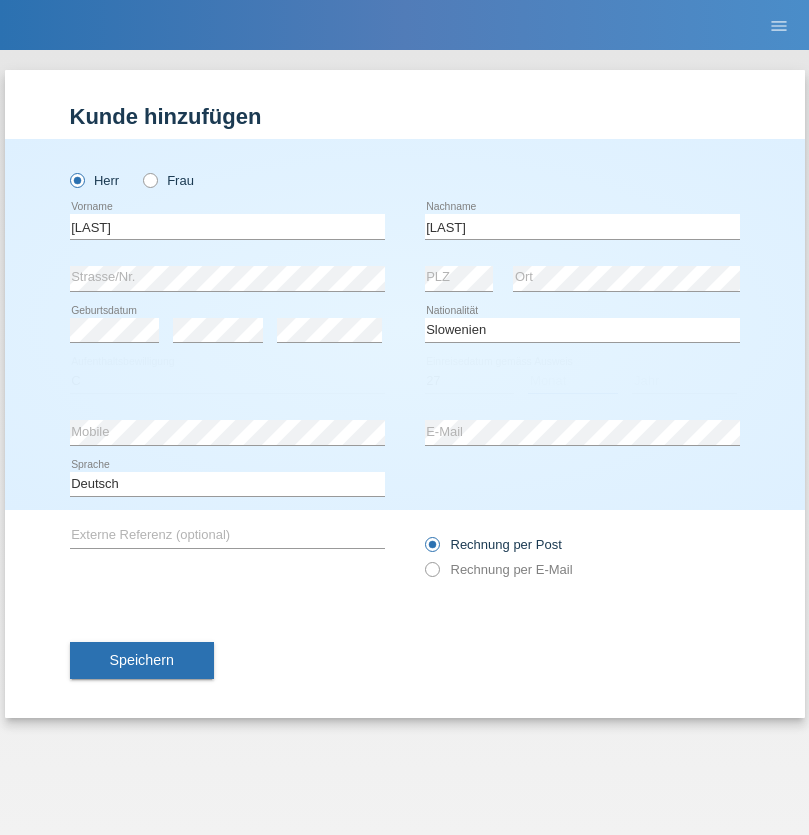 select on "06" 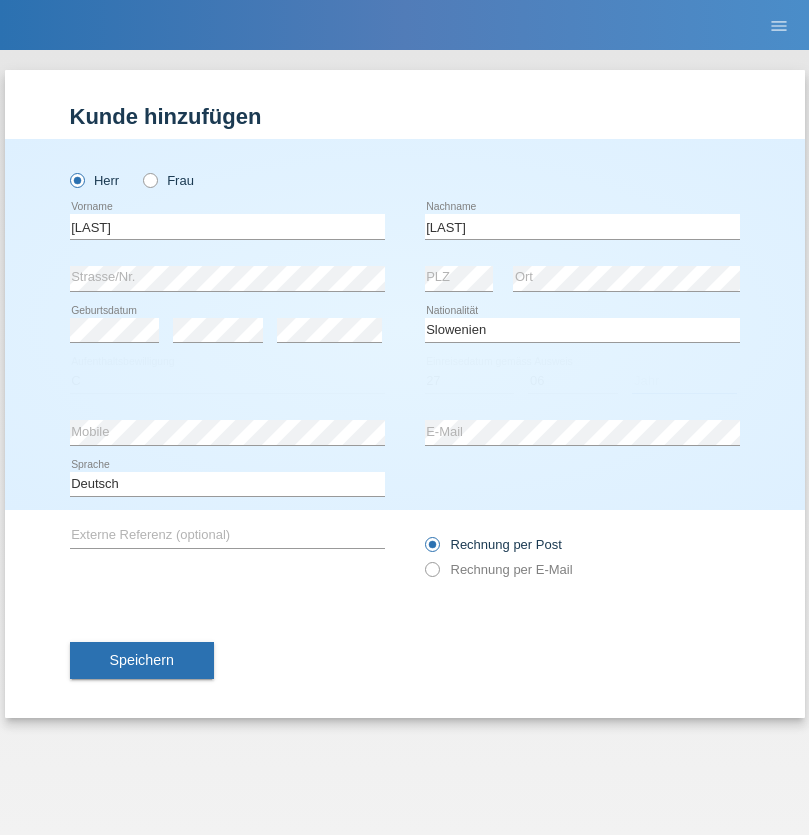 select on "2021" 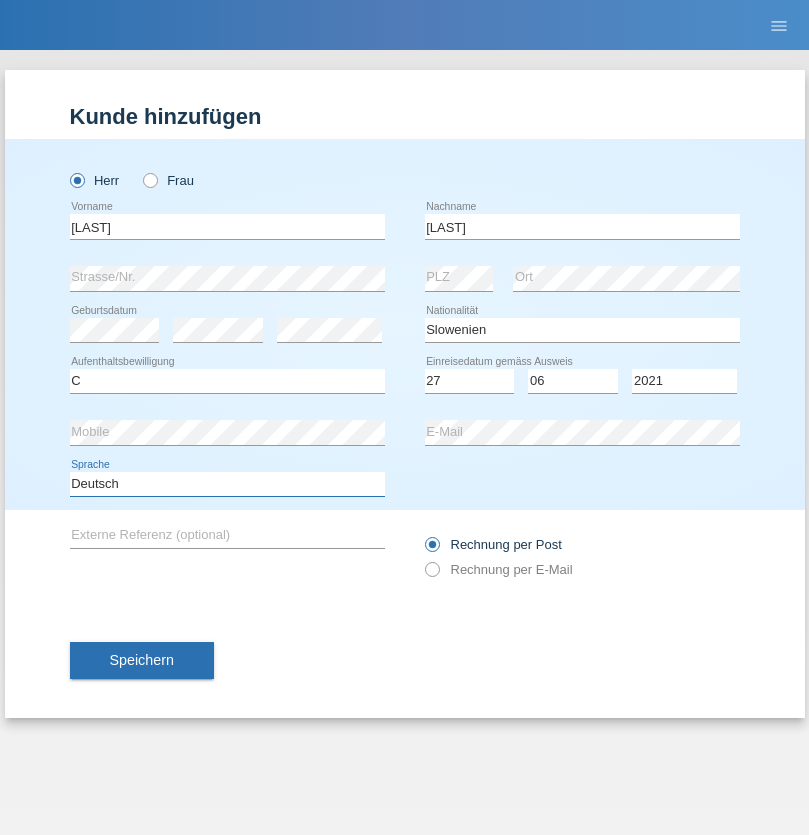 select on "en" 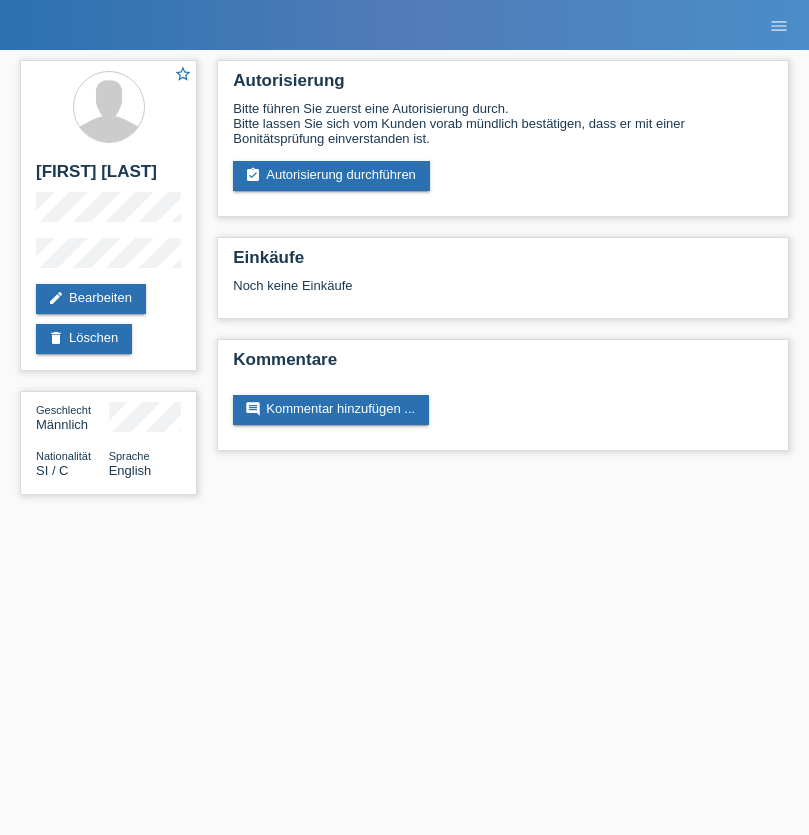 scroll, scrollTop: 0, scrollLeft: 0, axis: both 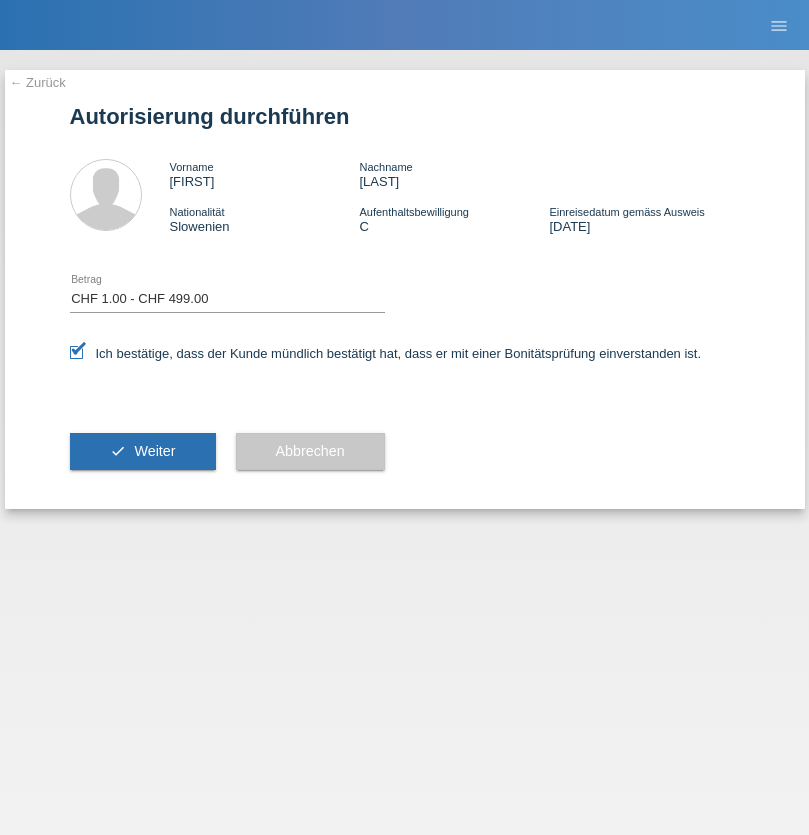 select on "1" 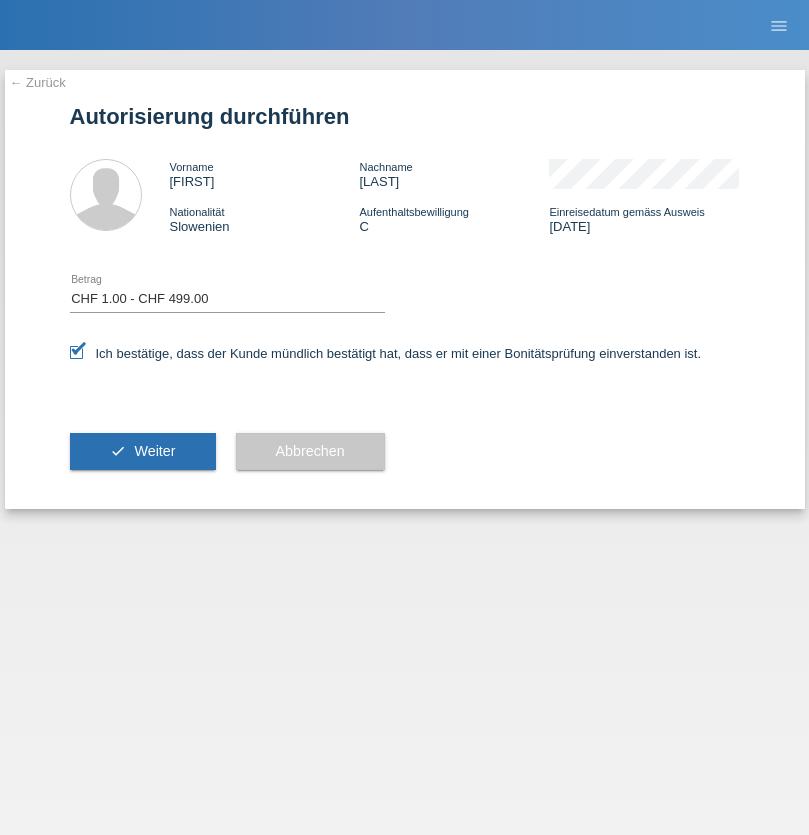 scroll, scrollTop: 0, scrollLeft: 0, axis: both 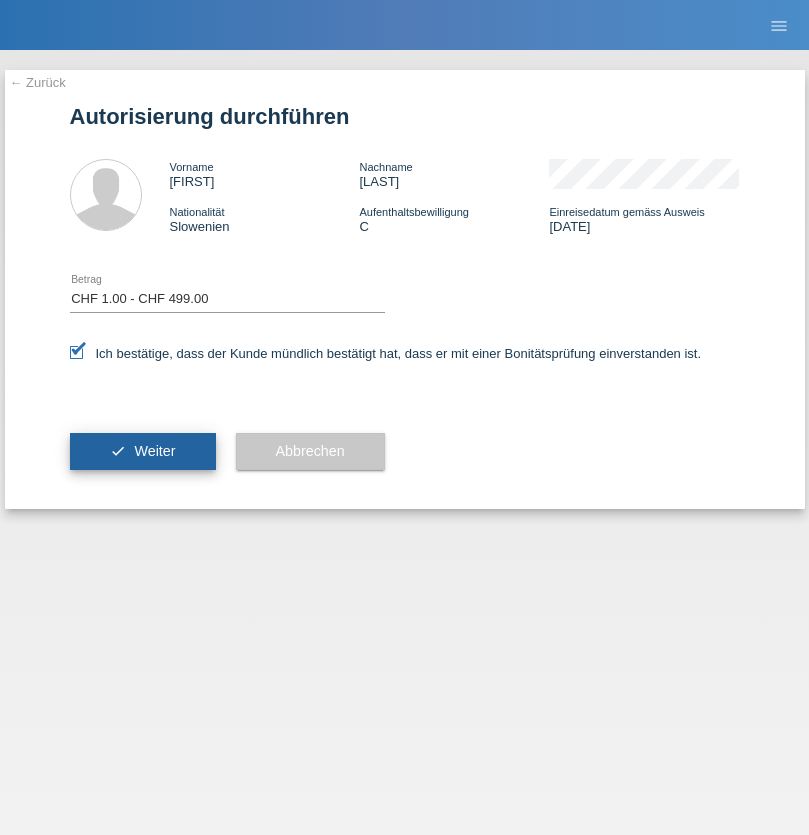 click on "Weiter" at bounding box center [154, 451] 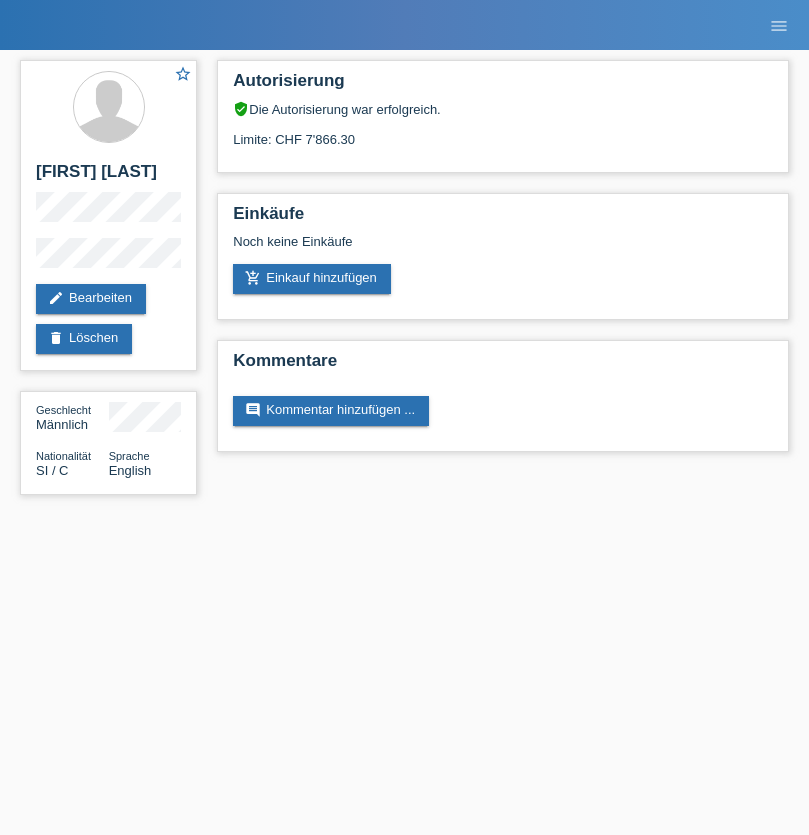 scroll, scrollTop: 0, scrollLeft: 0, axis: both 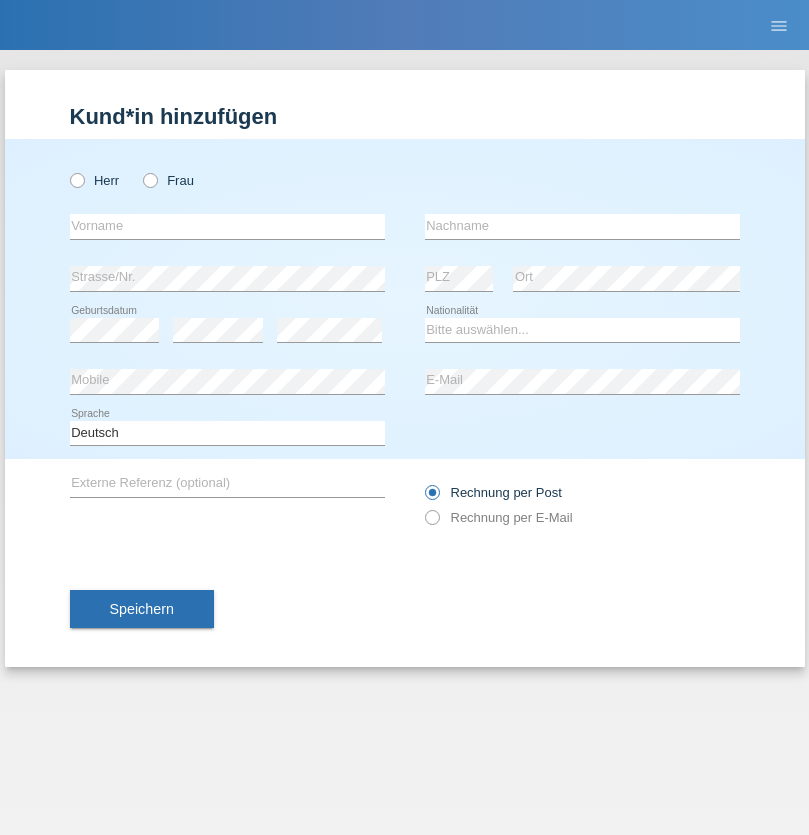 radio on "true" 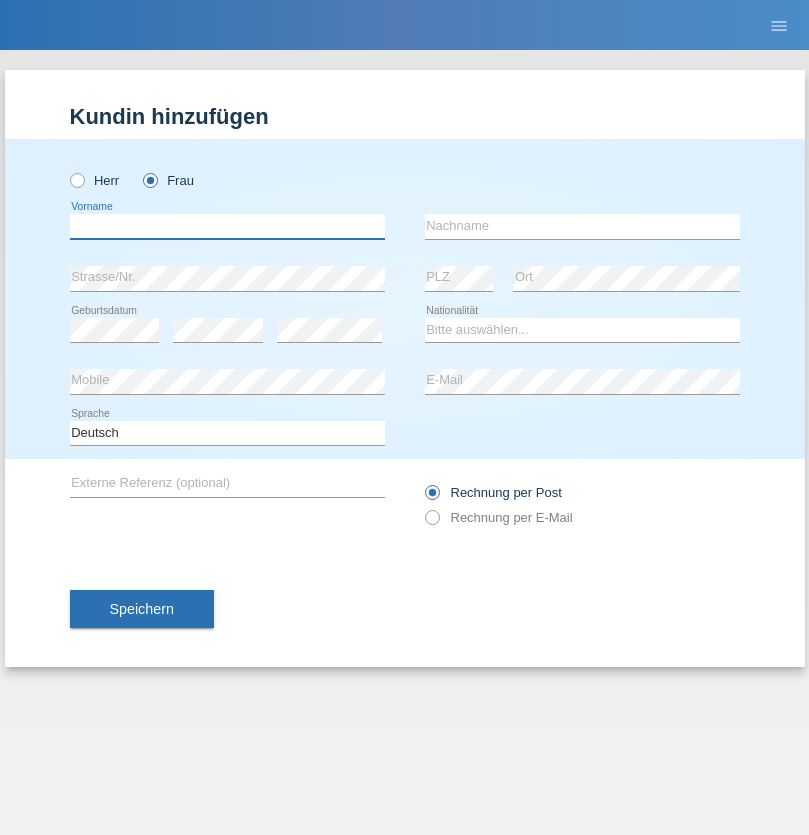 click at bounding box center [227, 226] 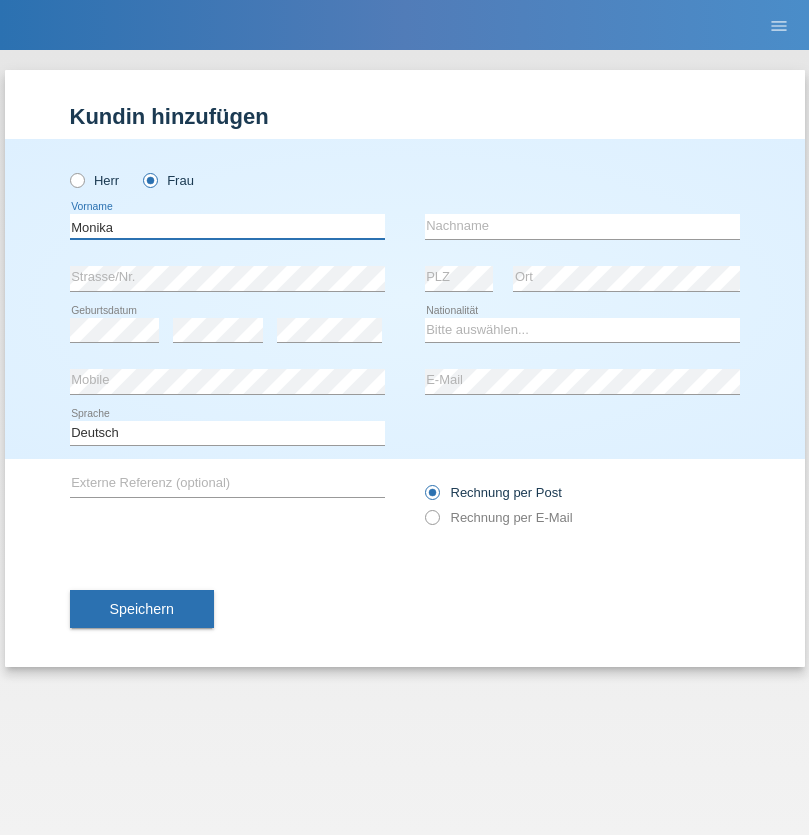 type on "Monika" 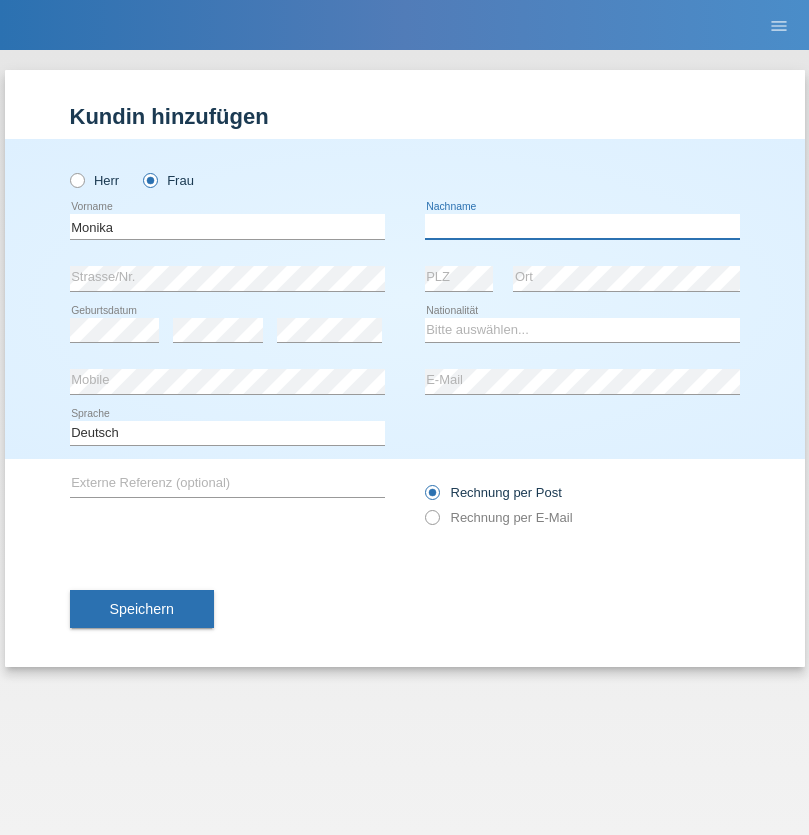 click at bounding box center [582, 226] 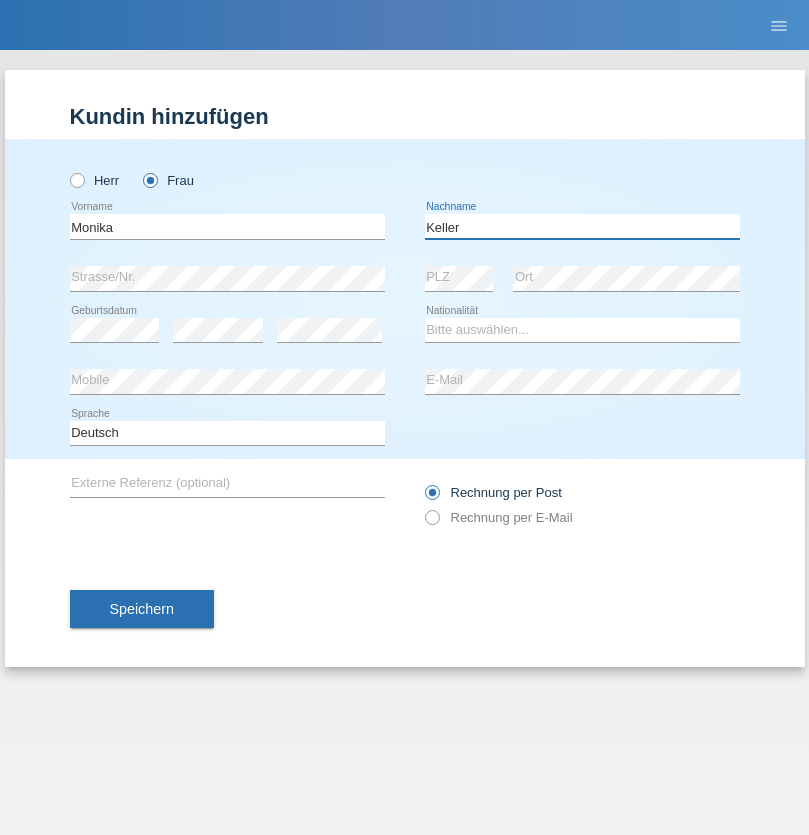 type on "Keller" 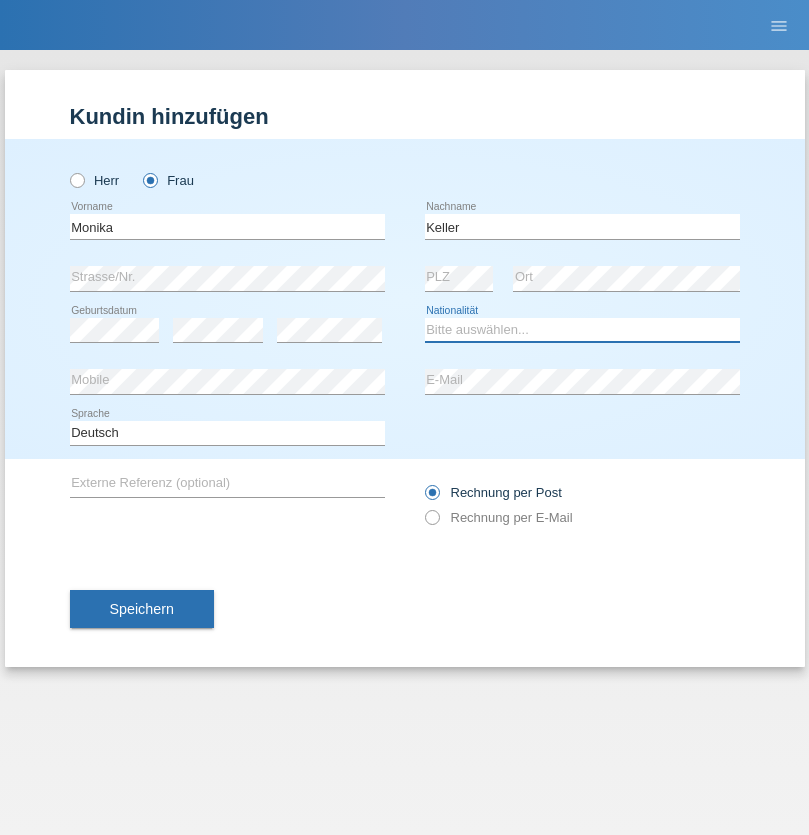select on "CH" 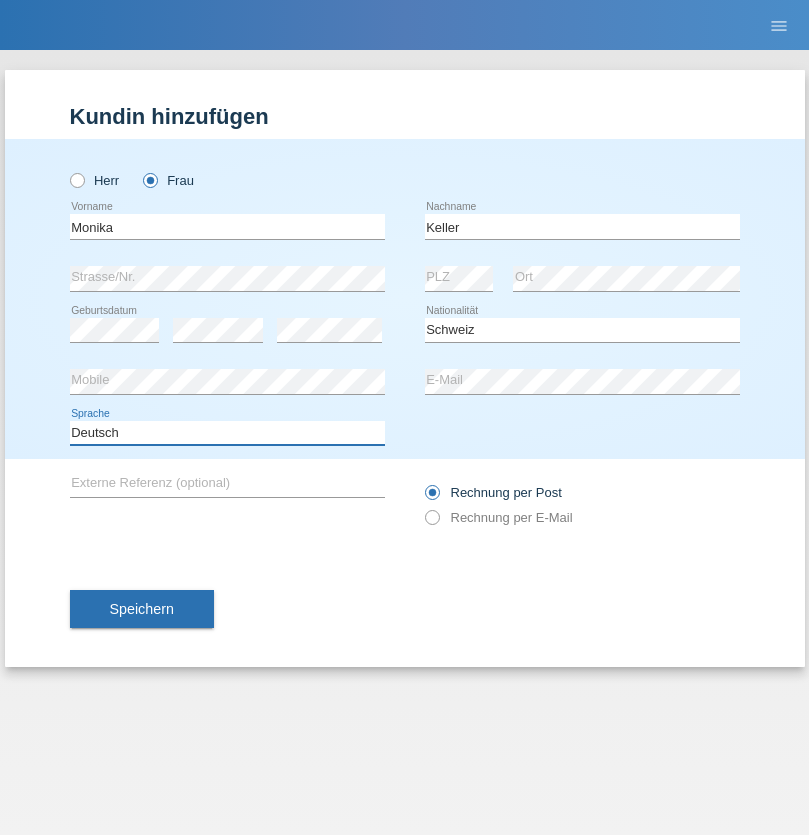select on "en" 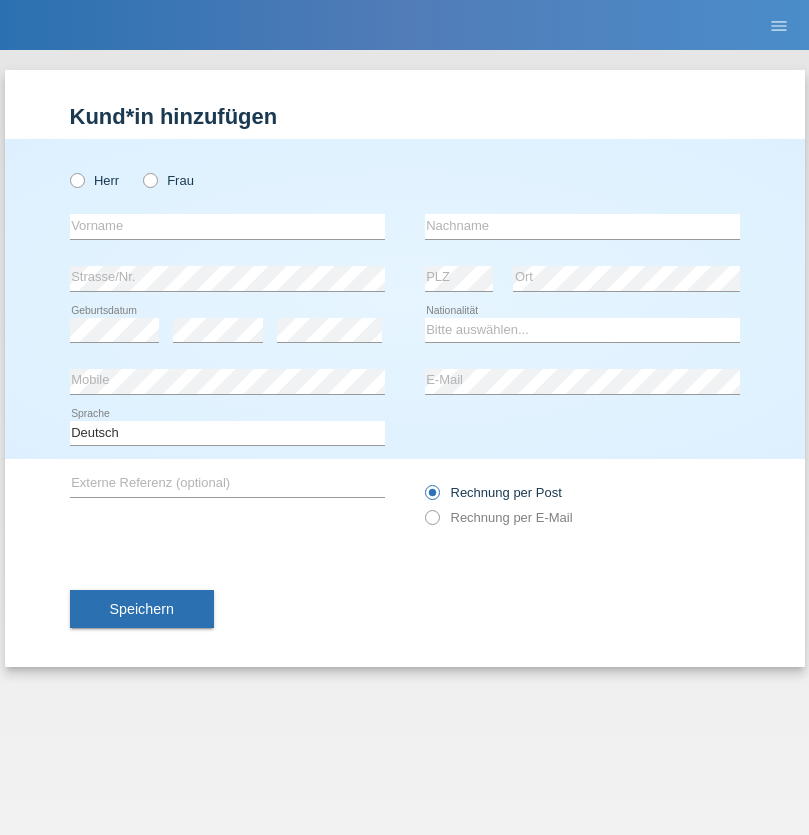 scroll, scrollTop: 0, scrollLeft: 0, axis: both 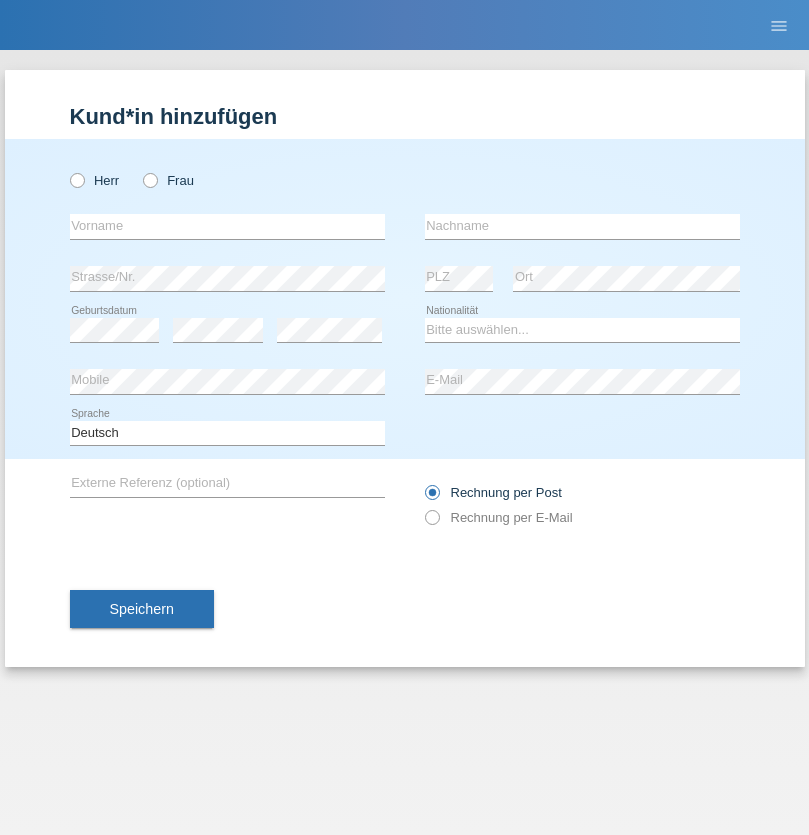 radio on "true" 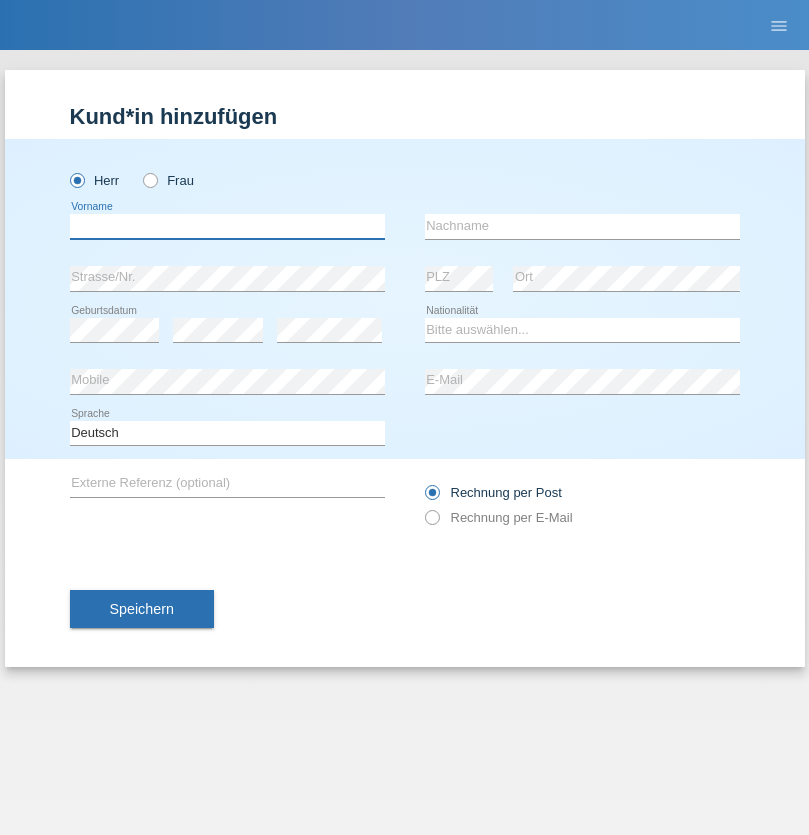 click at bounding box center (227, 226) 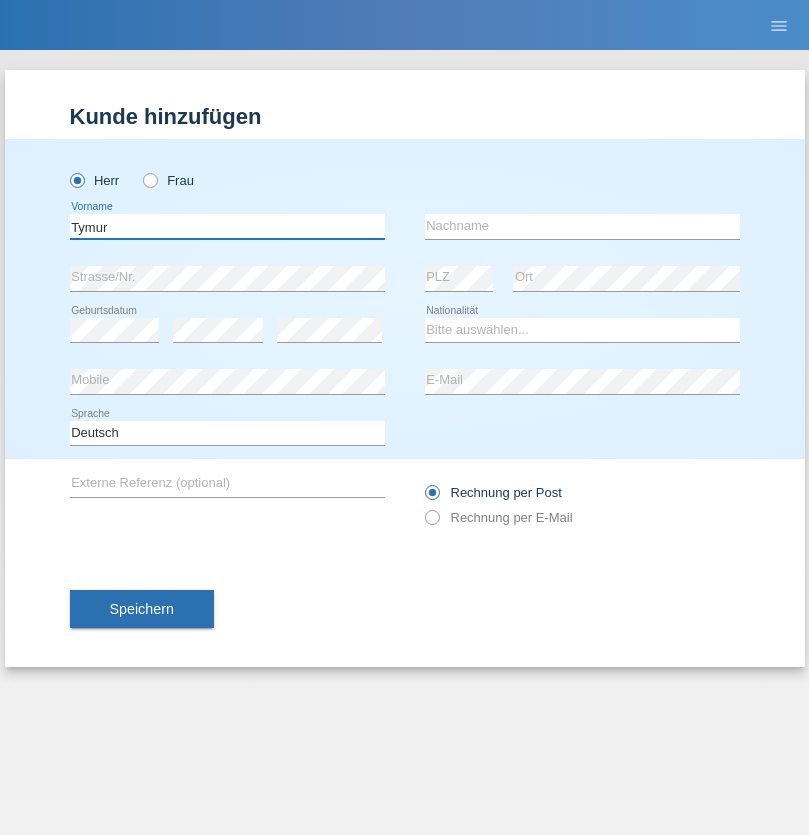 type on "Tymur" 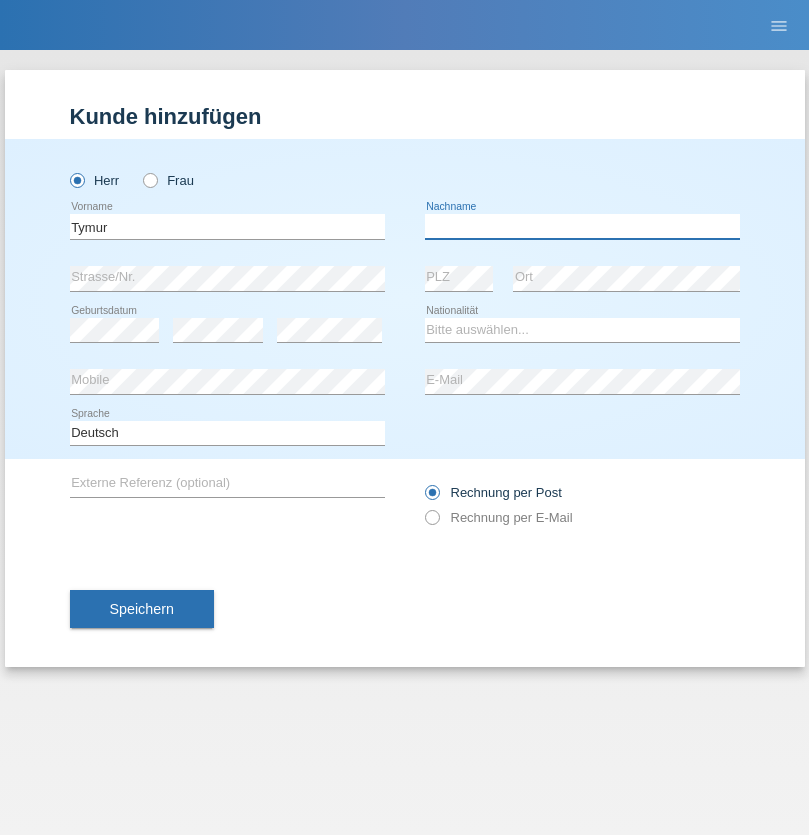 click at bounding box center [582, 226] 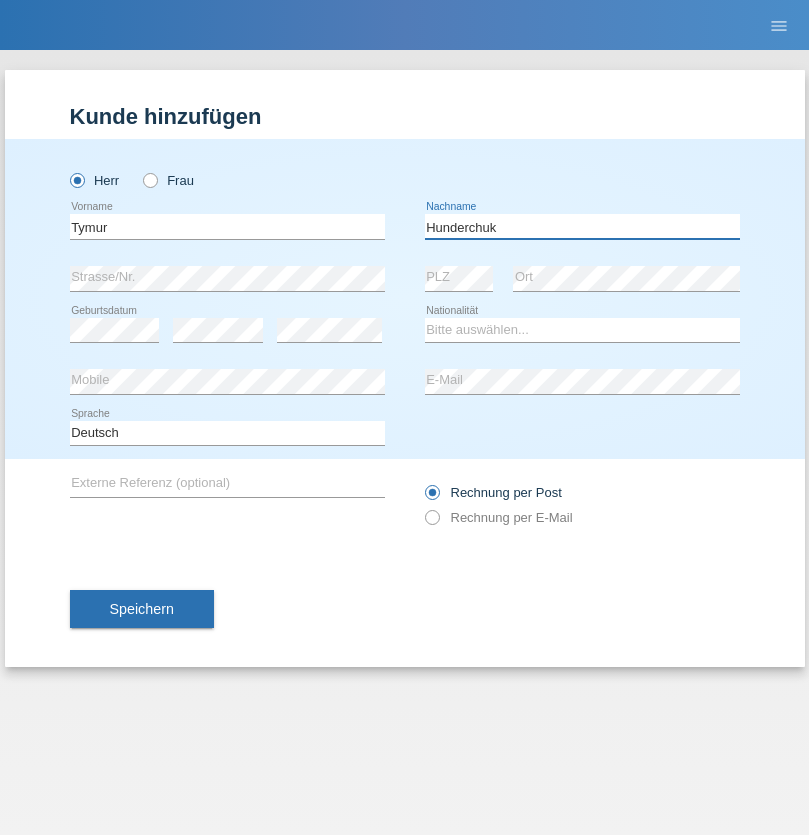 type on "Hunderchuk" 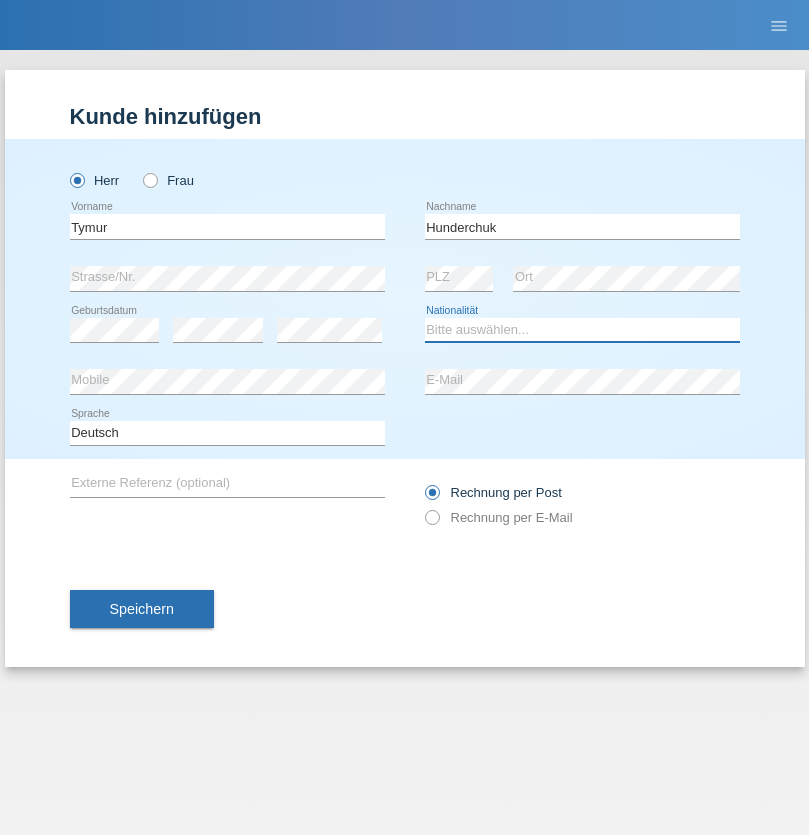 select on "UA" 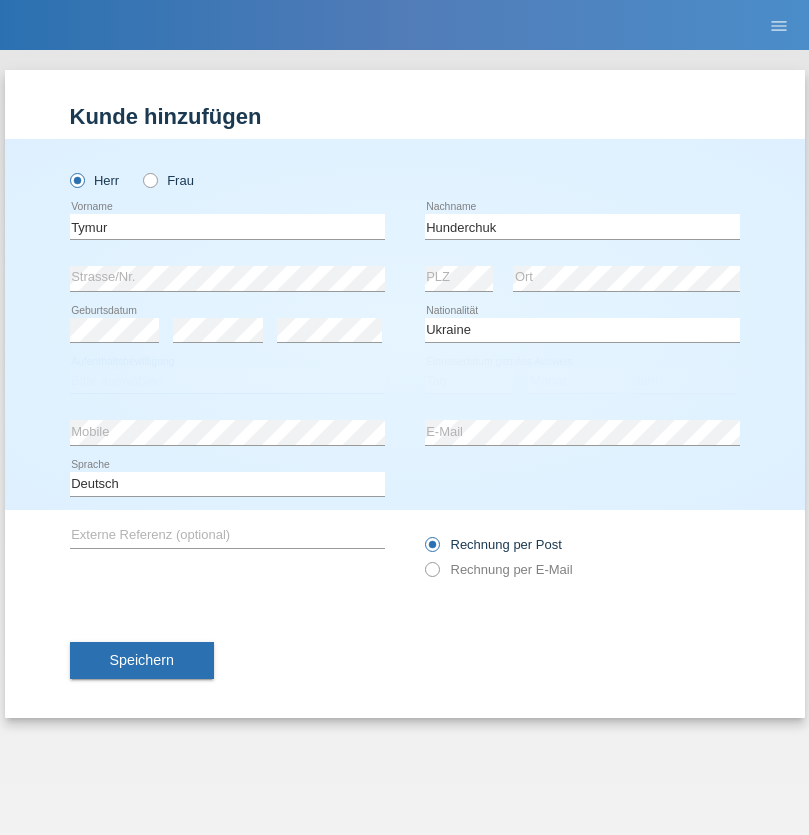 select on "C" 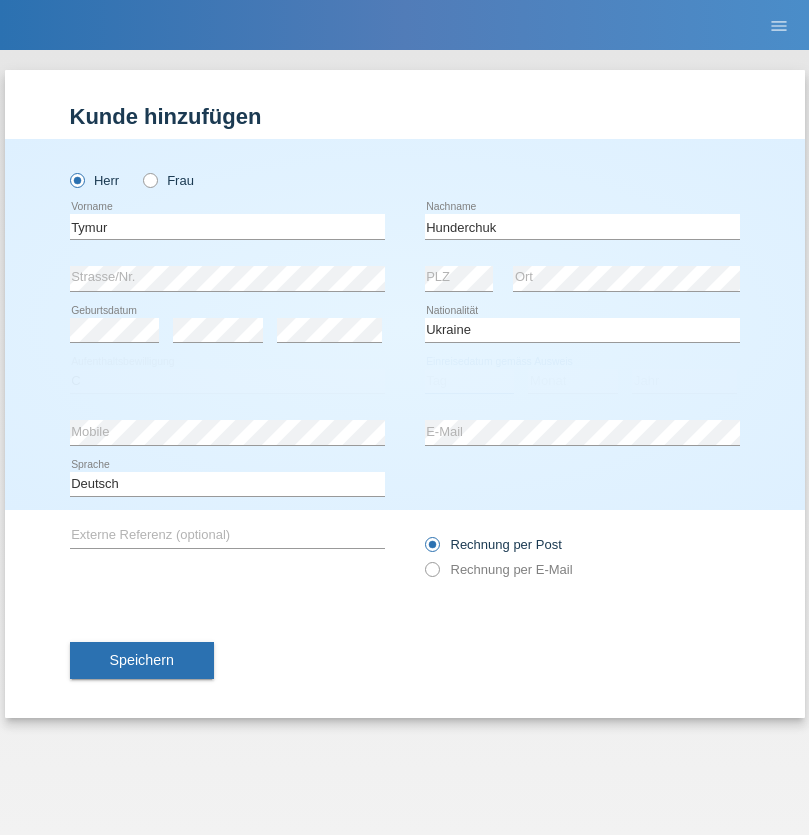 select on "20" 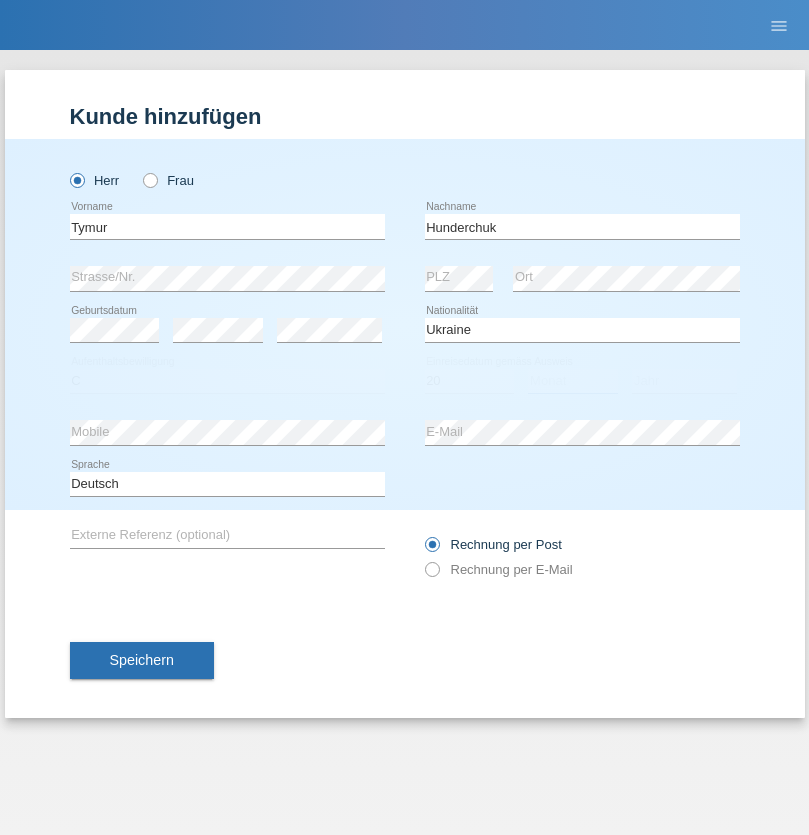 select on "08" 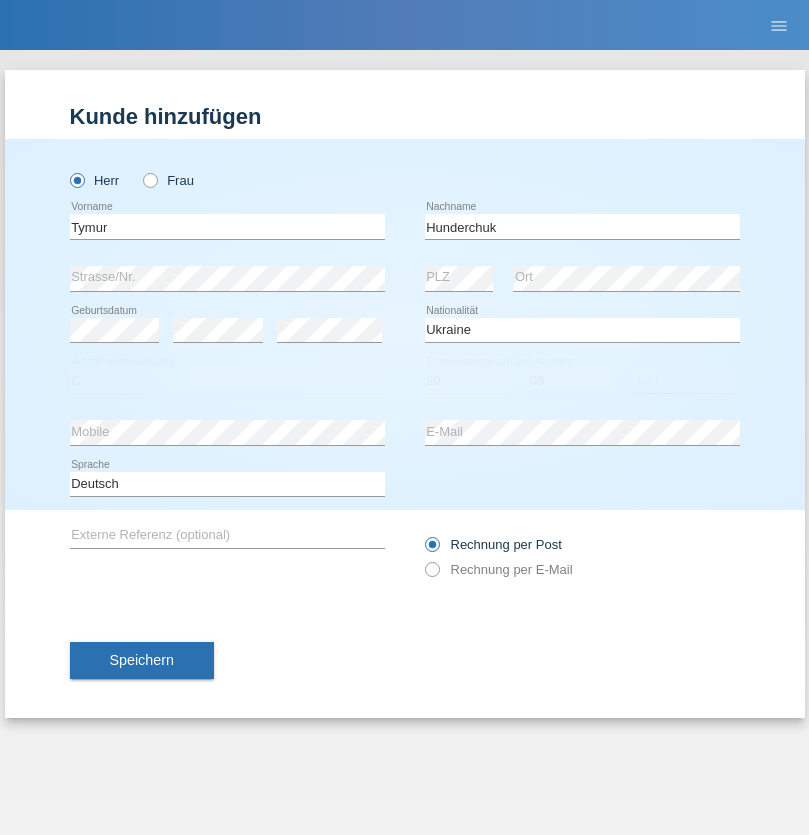 select on "2021" 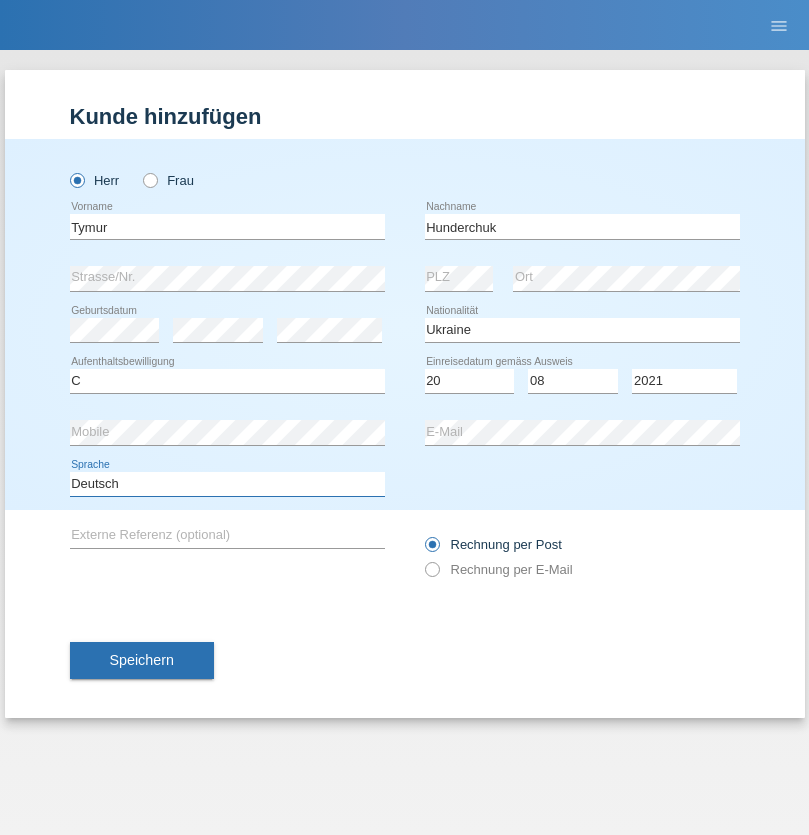 select on "en" 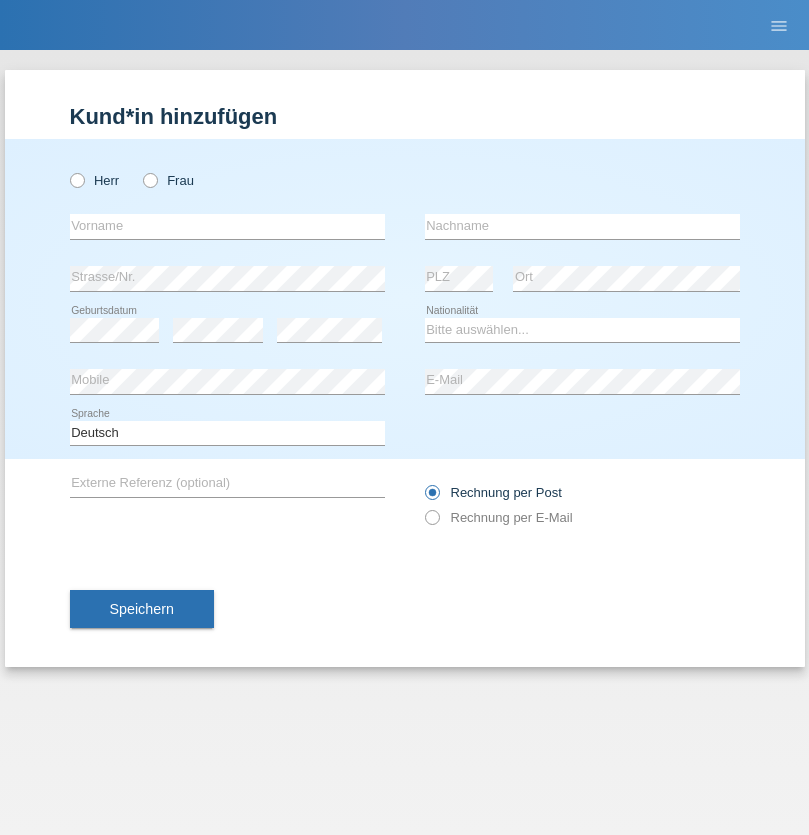 scroll, scrollTop: 0, scrollLeft: 0, axis: both 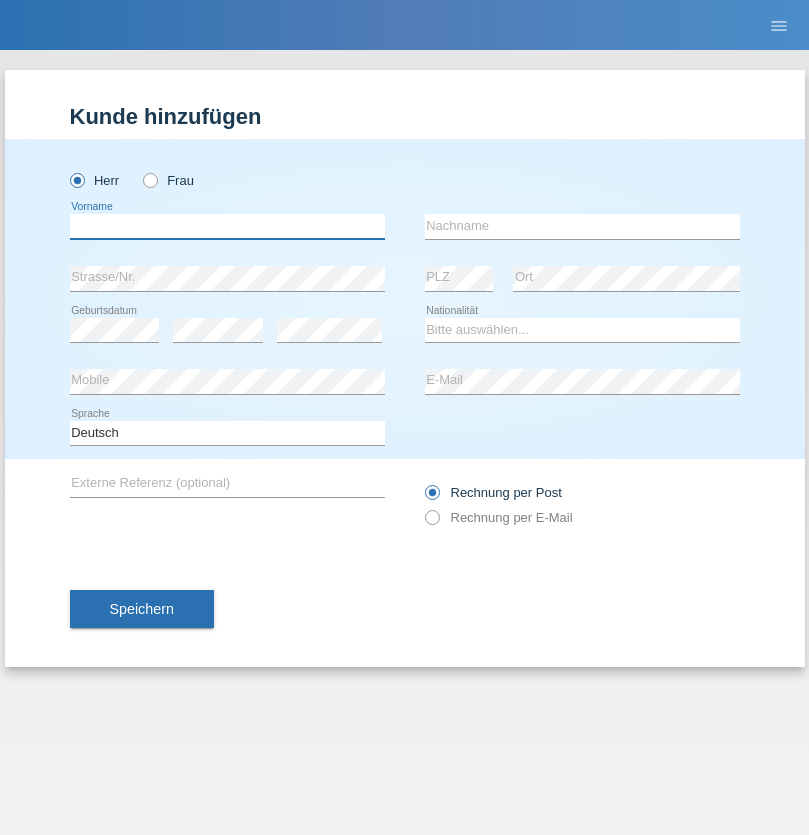 click at bounding box center [227, 226] 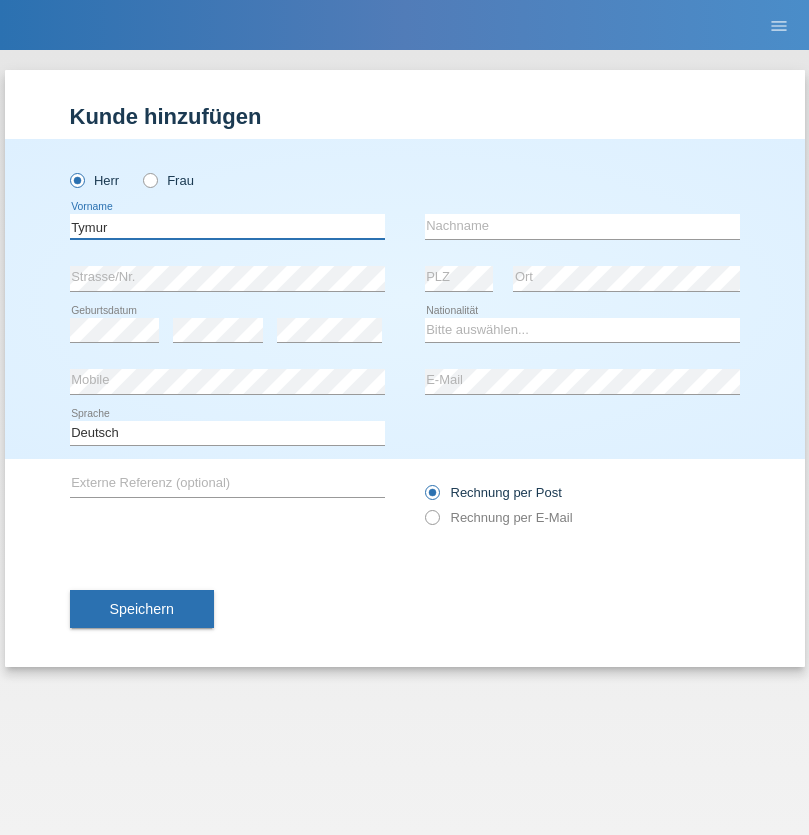 type on "Tymur" 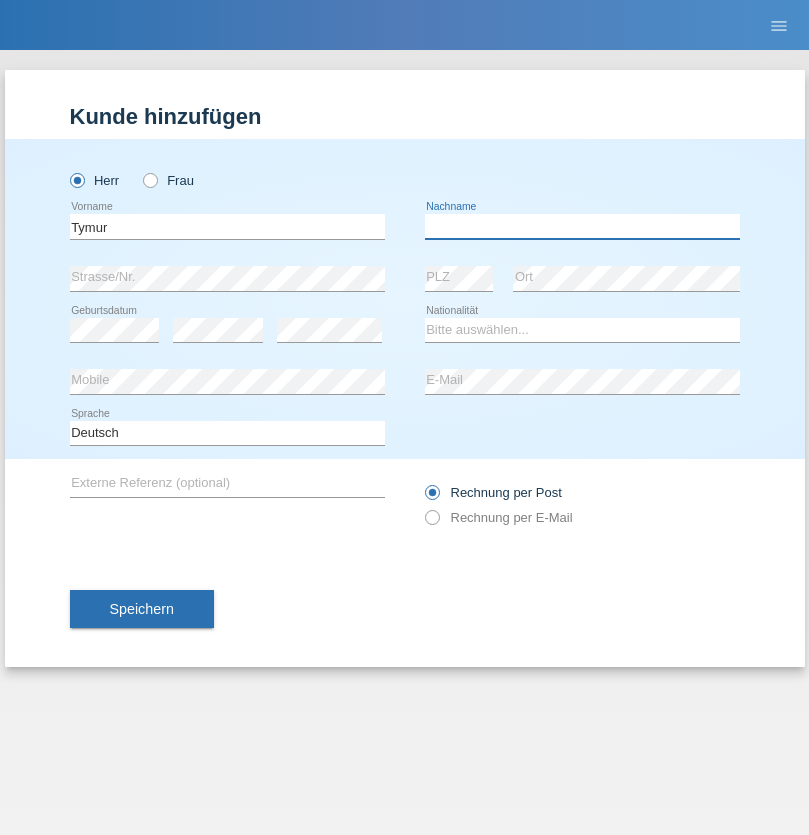 click at bounding box center [582, 226] 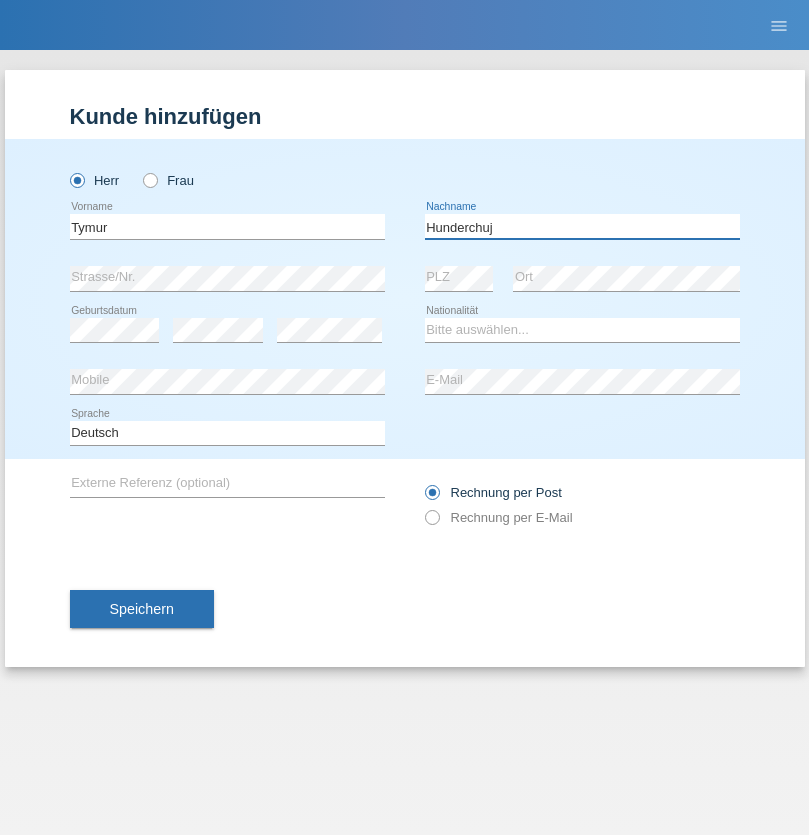 type on "Hunderchuj" 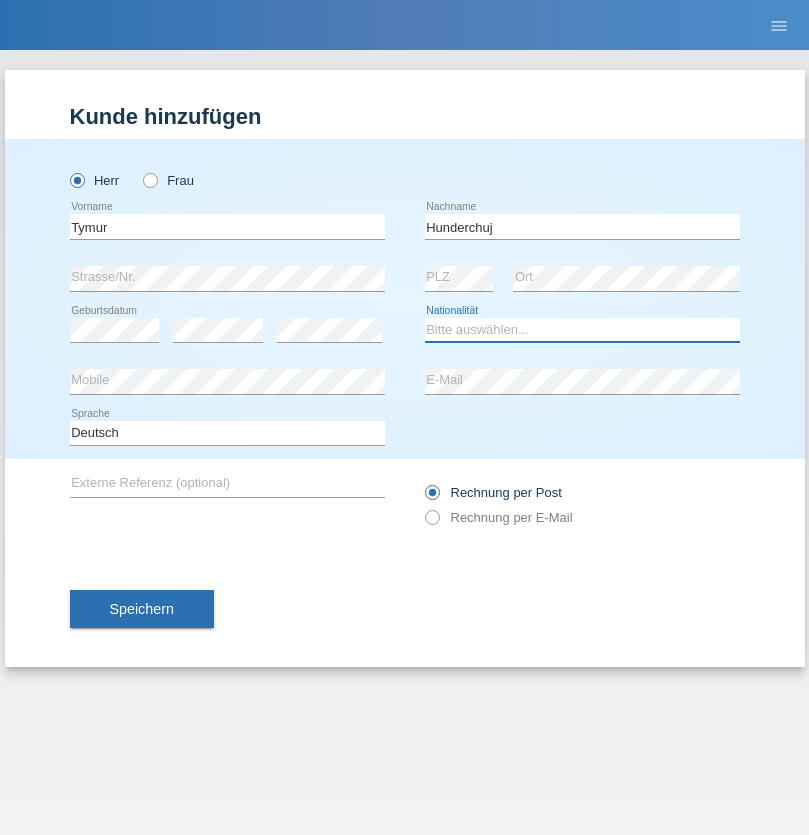 select on "UA" 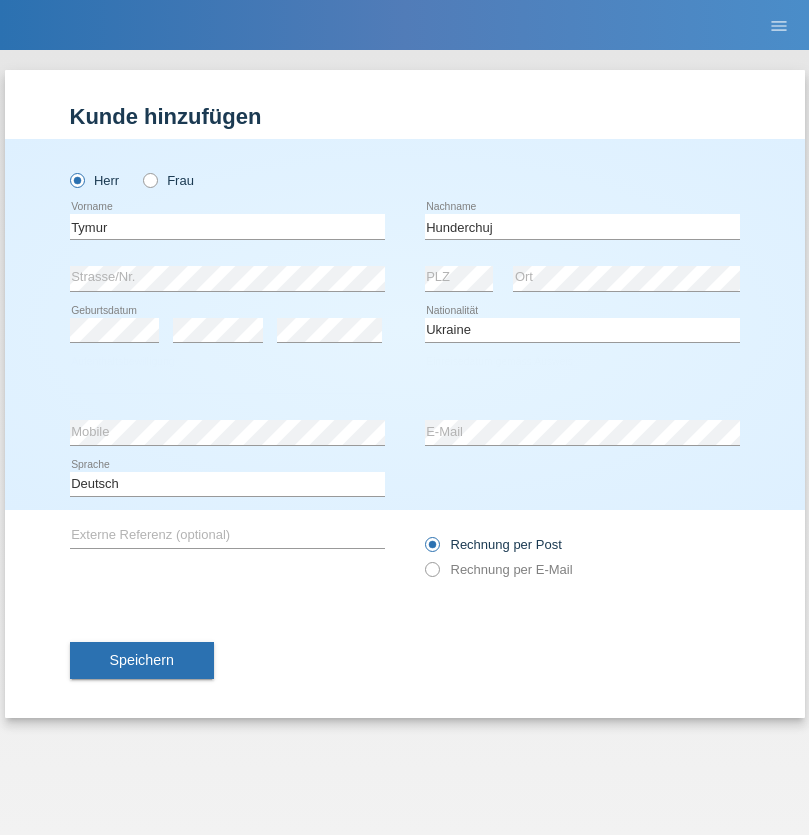 select on "C" 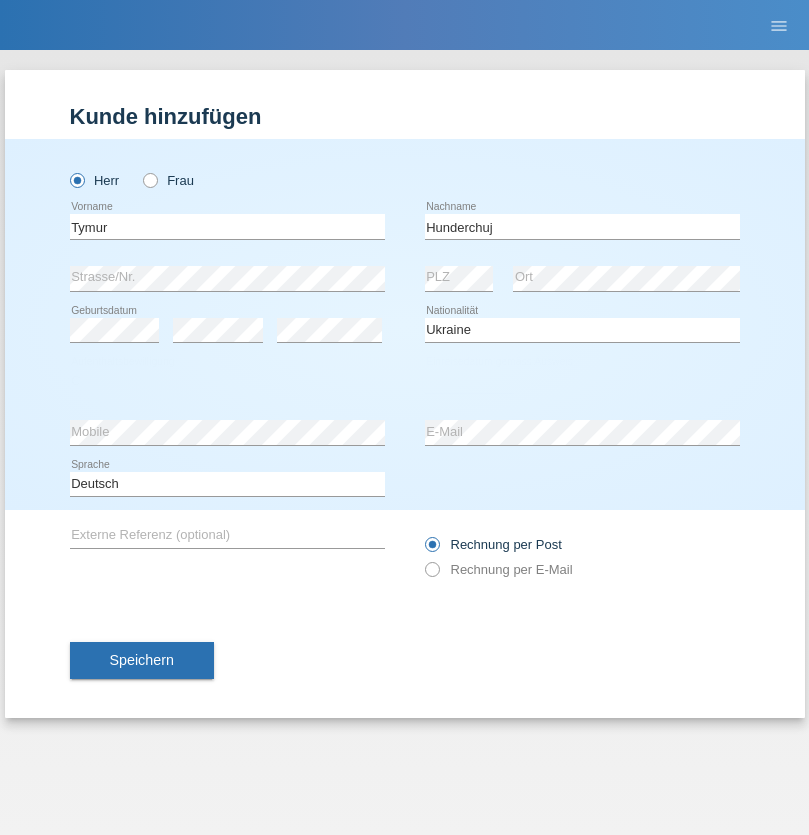 select on "20" 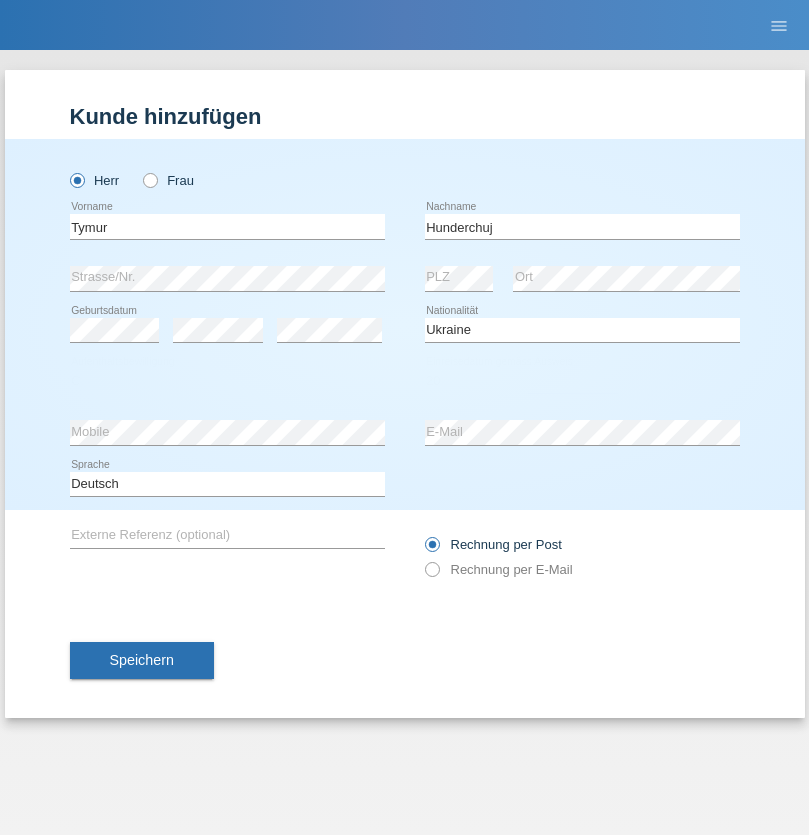 select on "08" 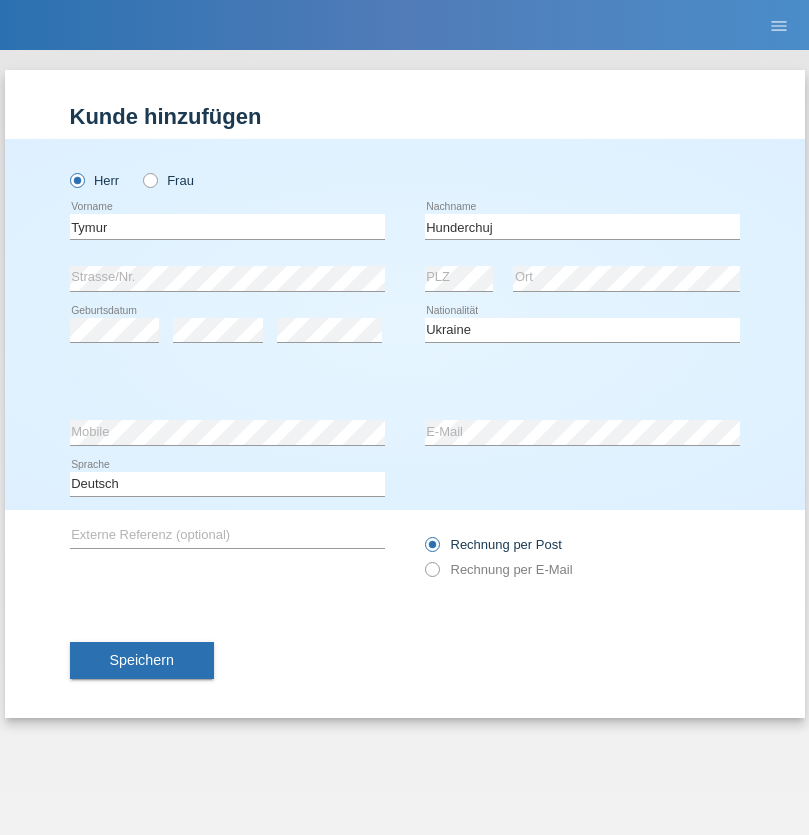 select on "2021" 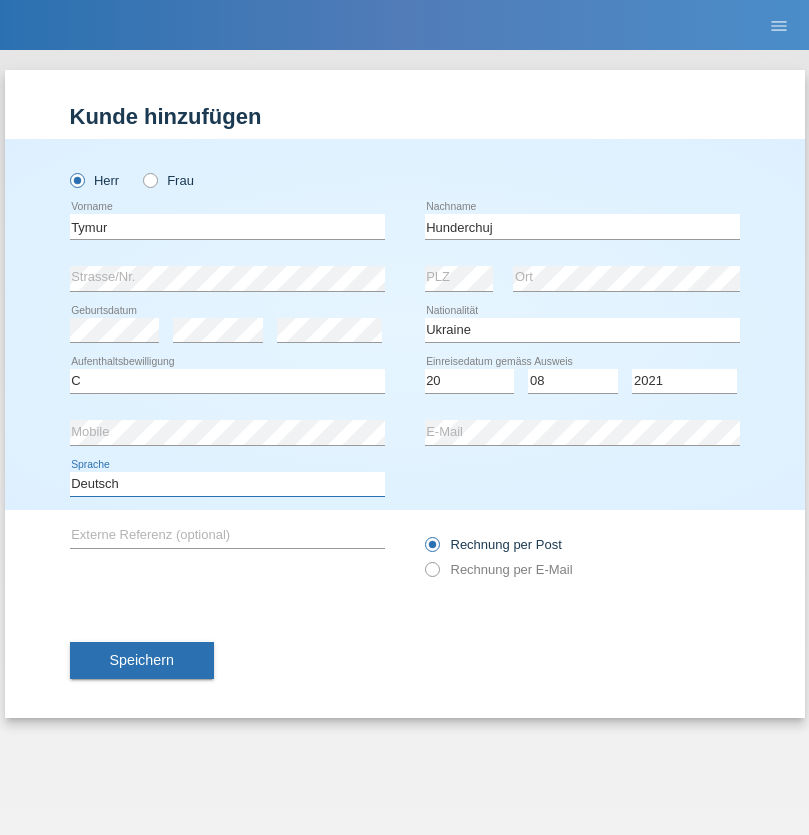 select on "en" 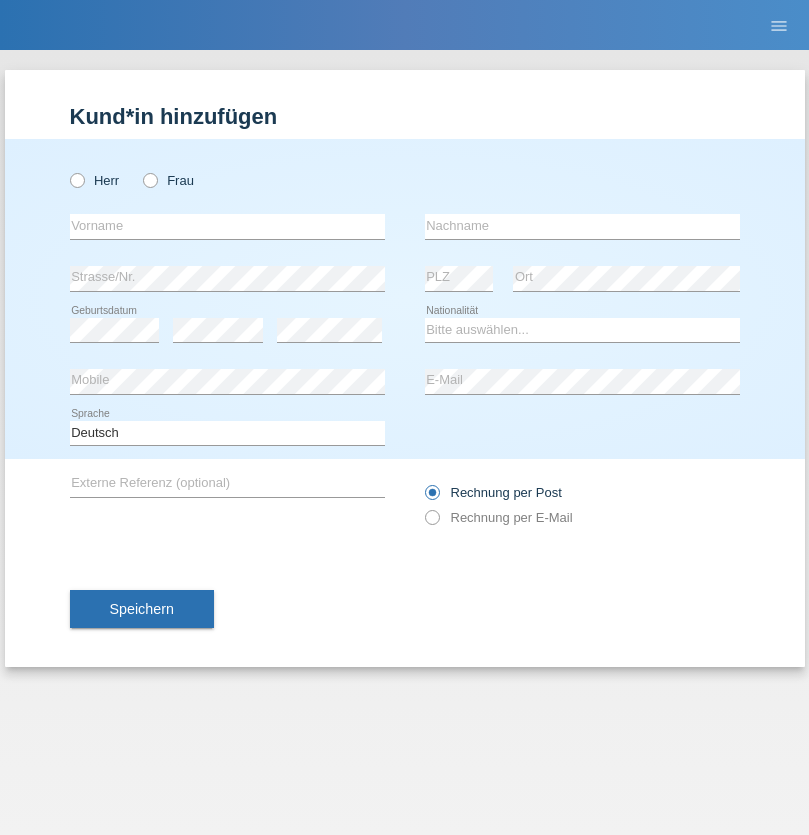 scroll, scrollTop: 0, scrollLeft: 0, axis: both 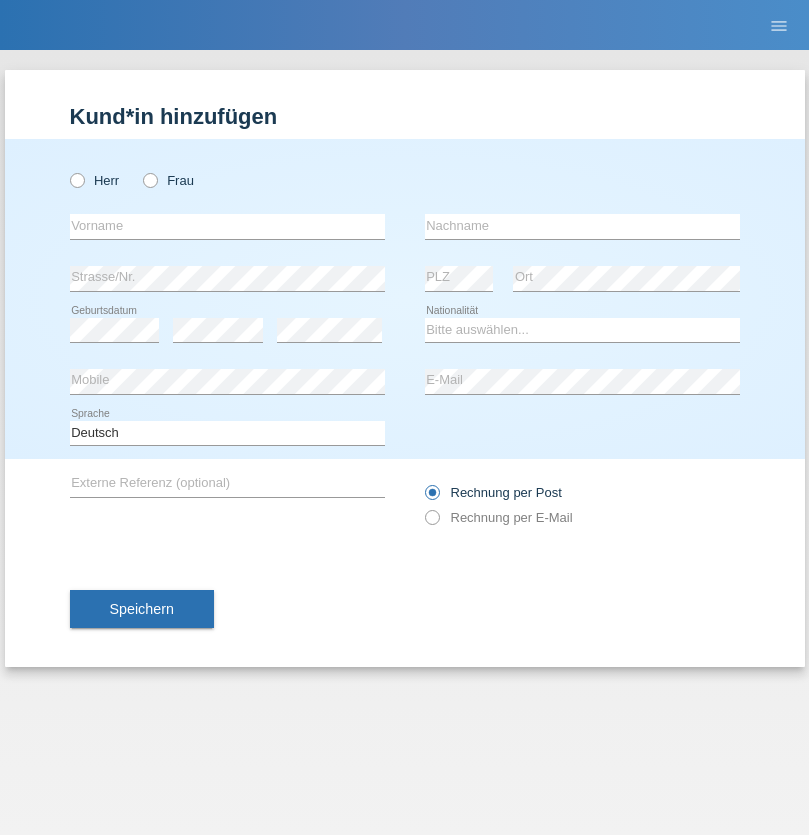 radio on "true" 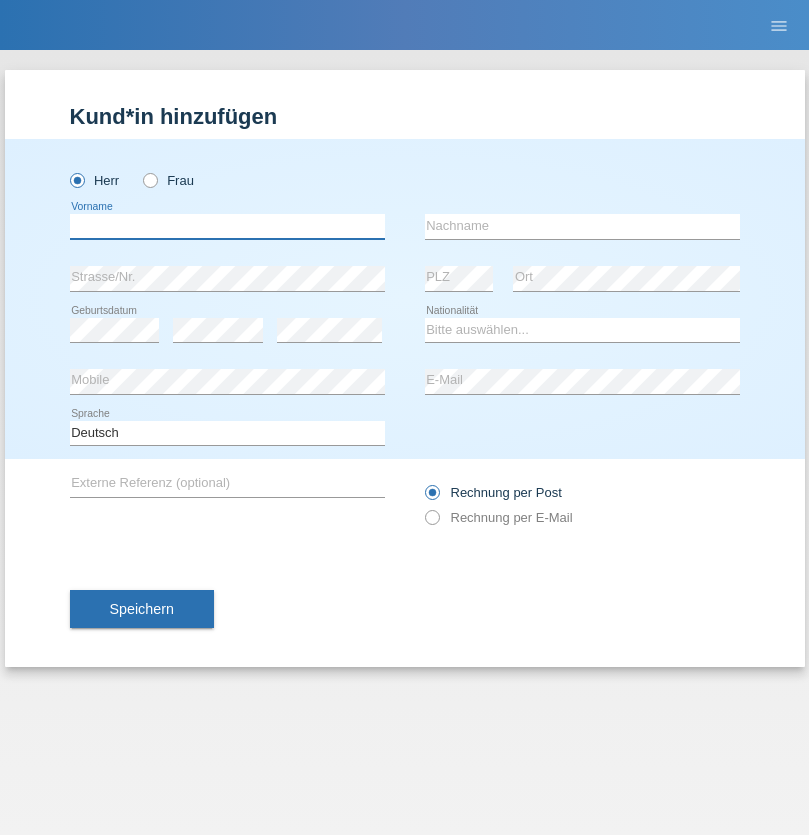 click at bounding box center (227, 226) 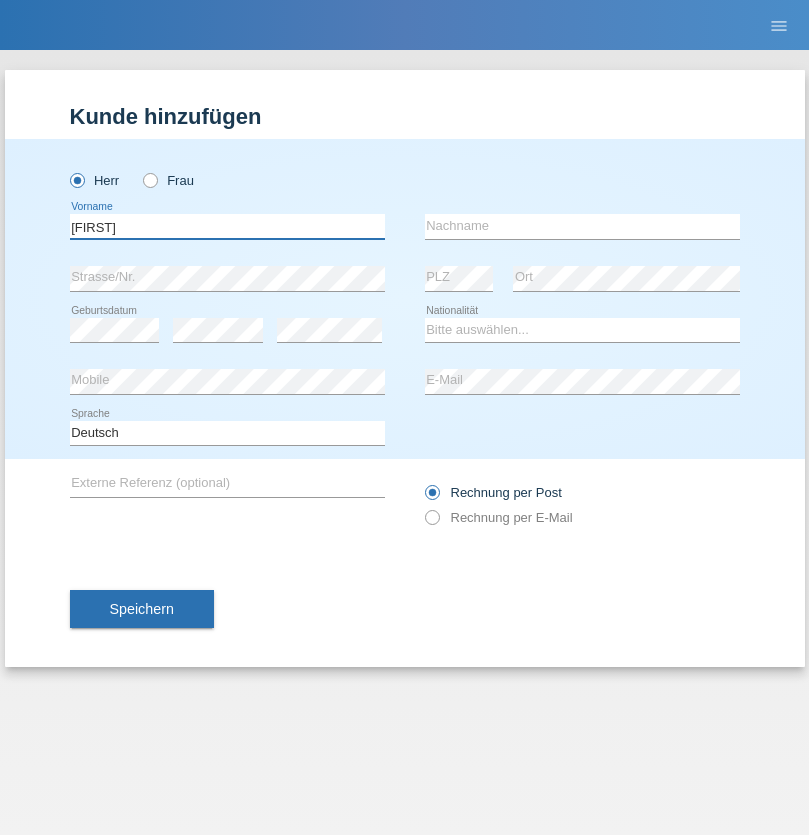 type on "[FIRST]" 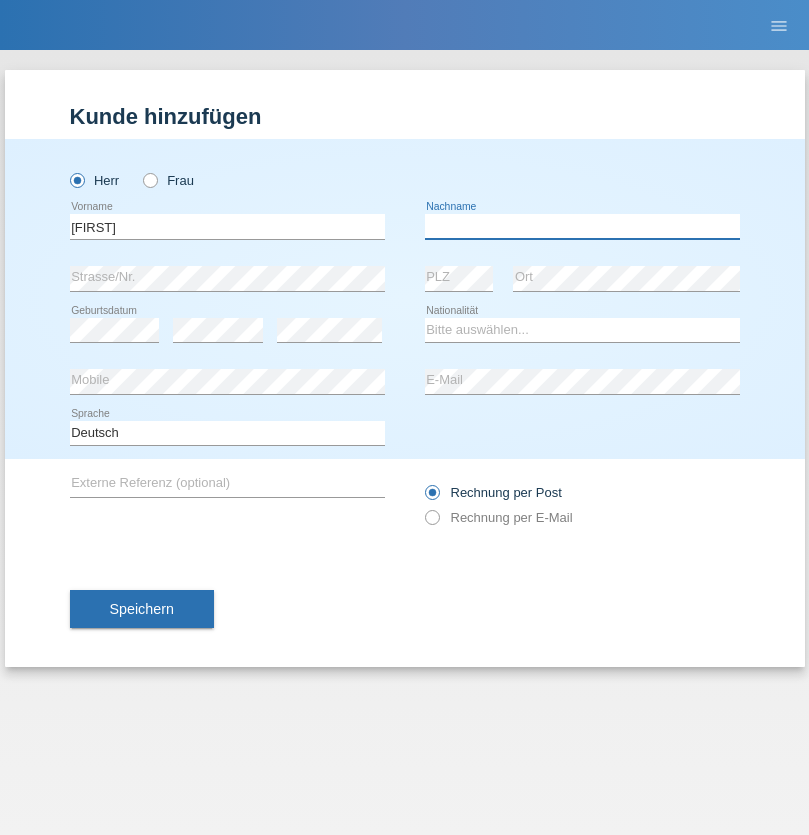 click at bounding box center [582, 226] 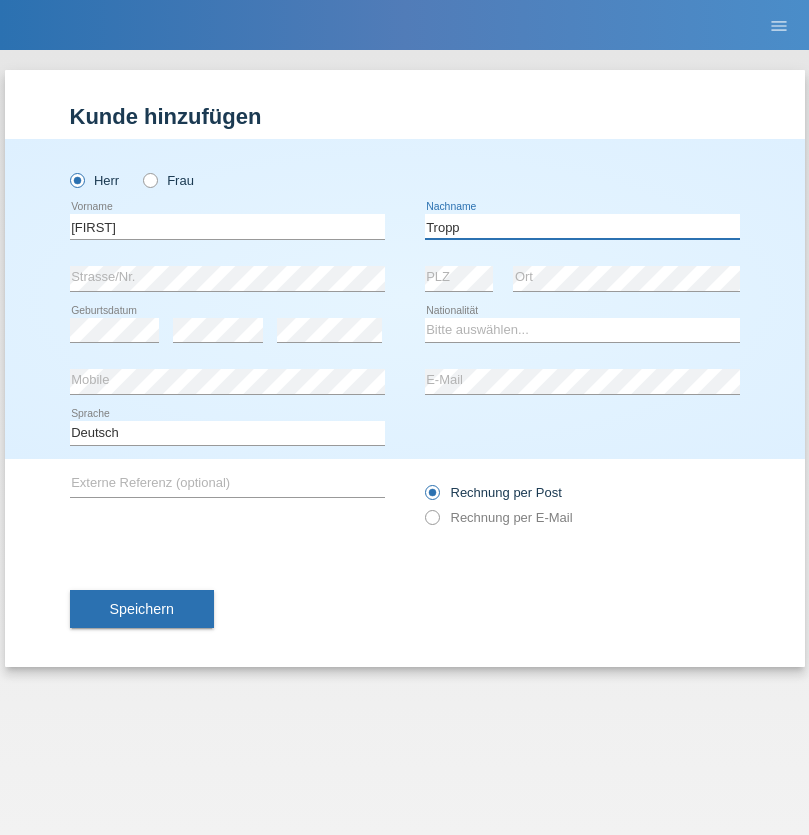 type on "Tropp" 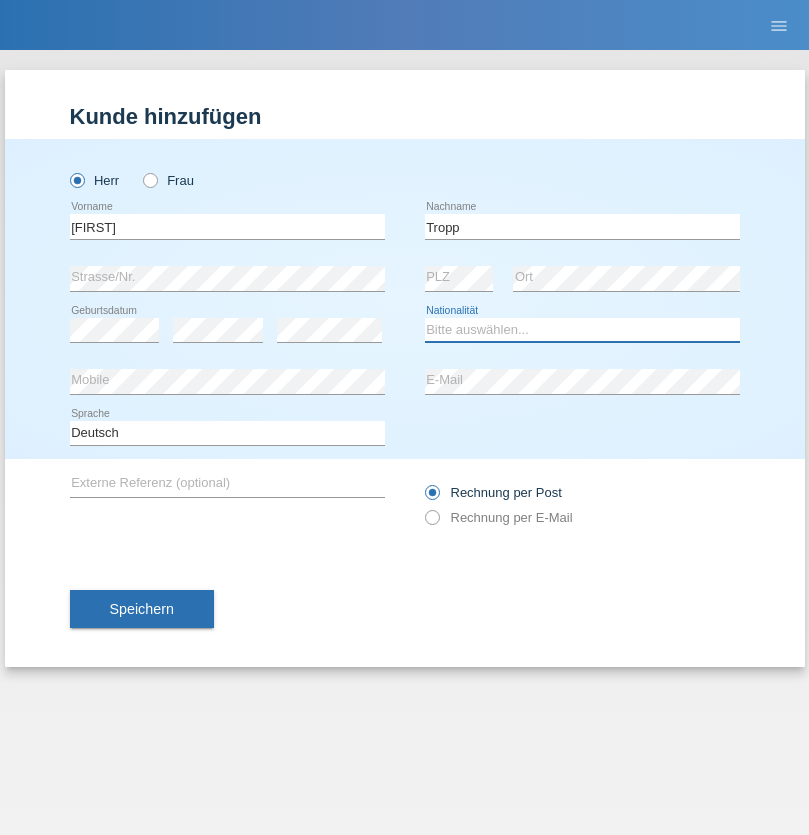 select on "SK" 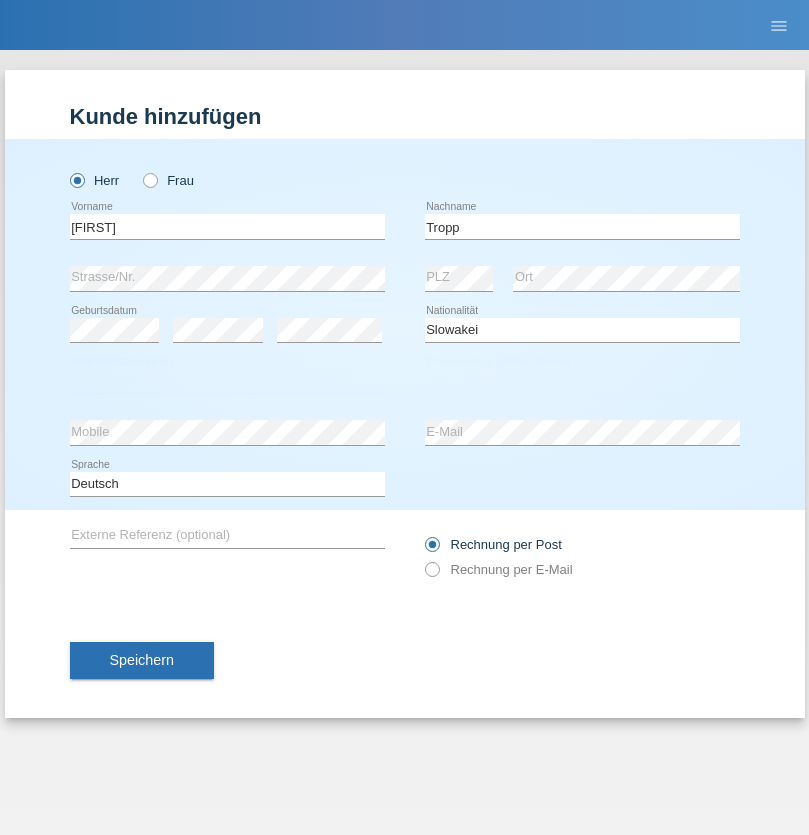 select on "C" 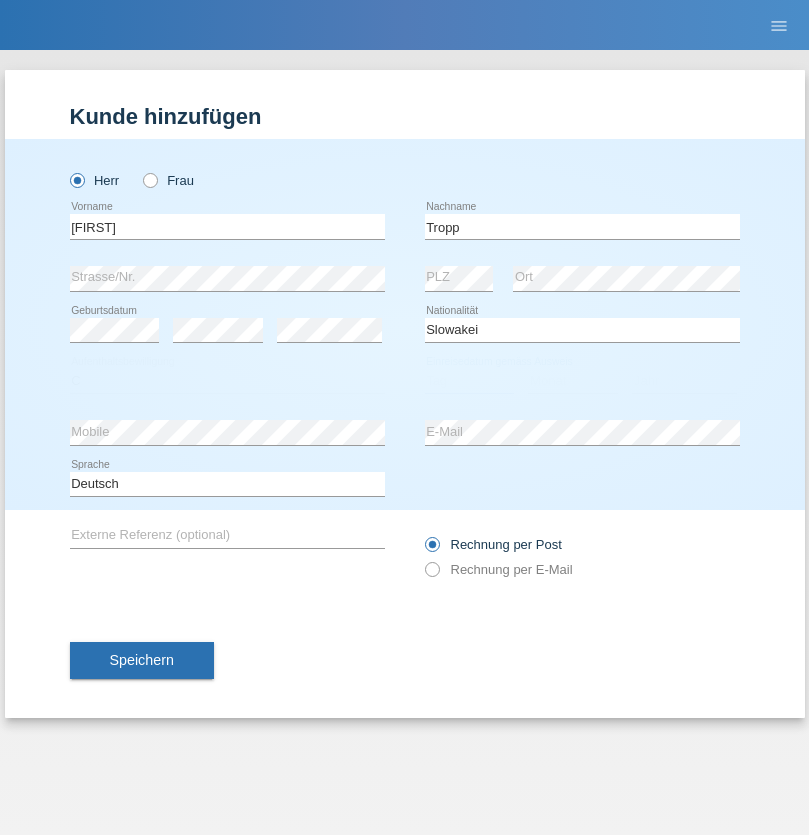 select on "08" 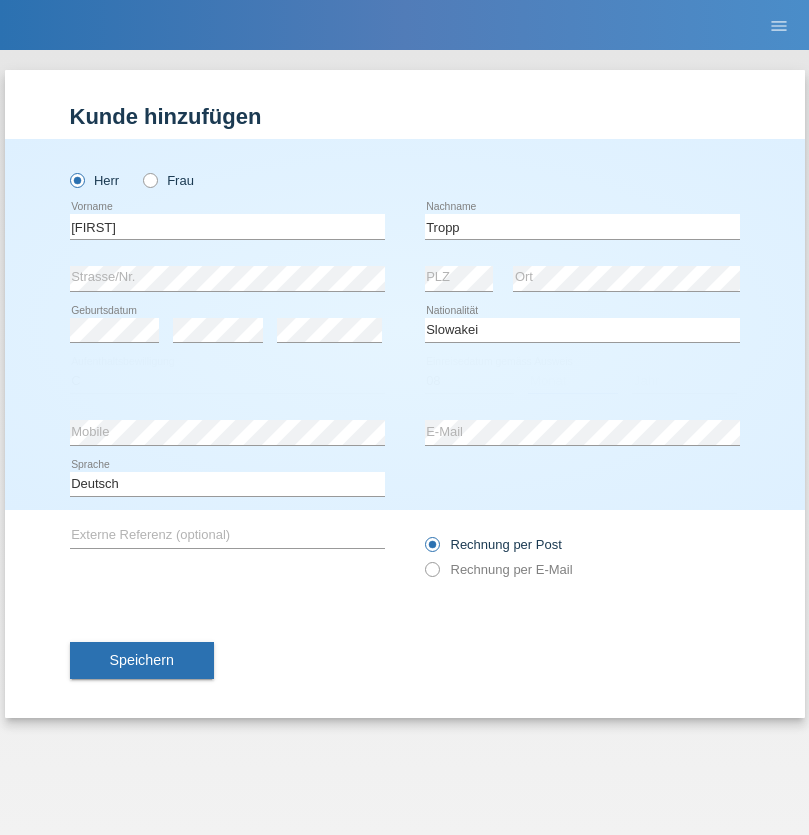 select on "08" 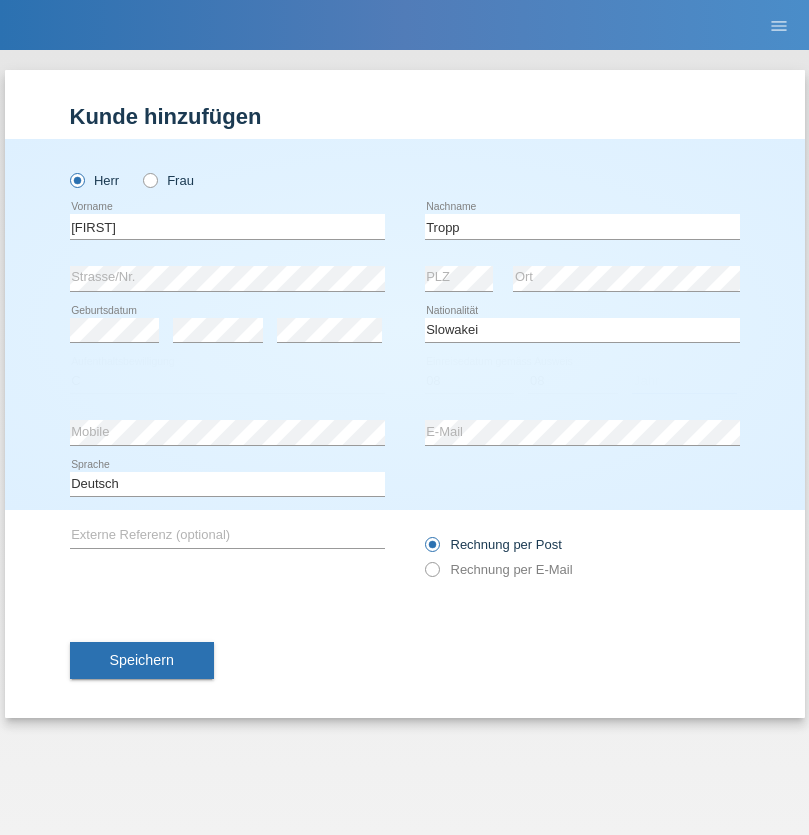 select on "2021" 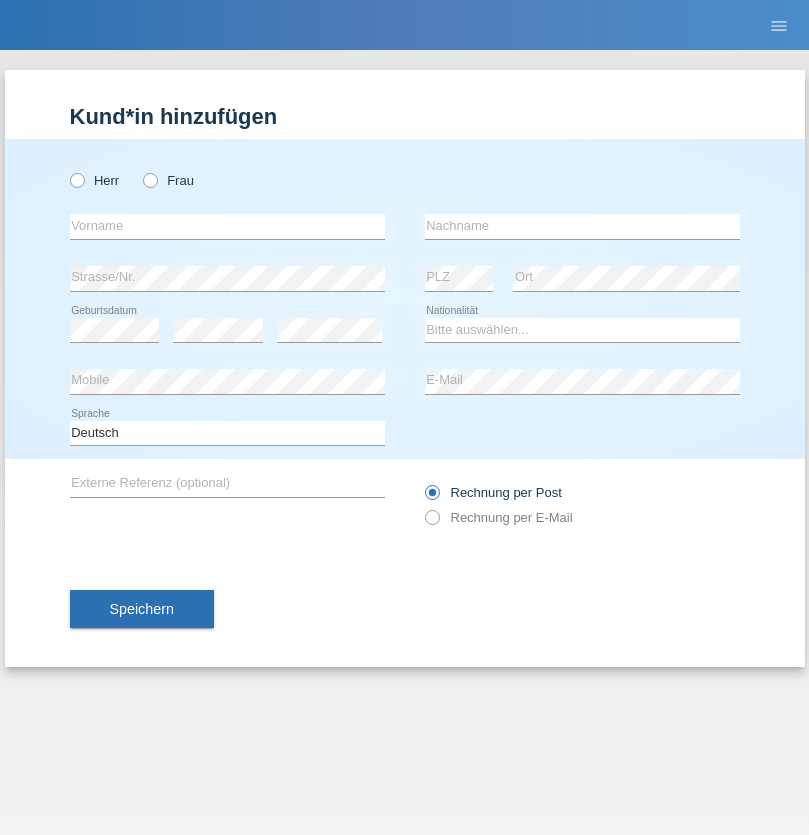 scroll, scrollTop: 0, scrollLeft: 0, axis: both 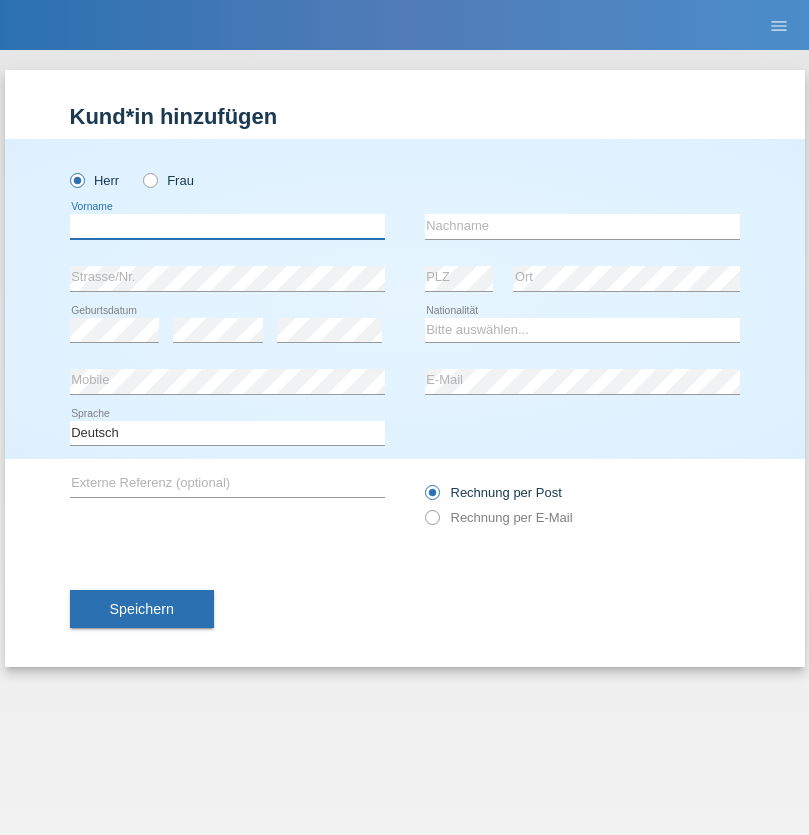 click at bounding box center (227, 226) 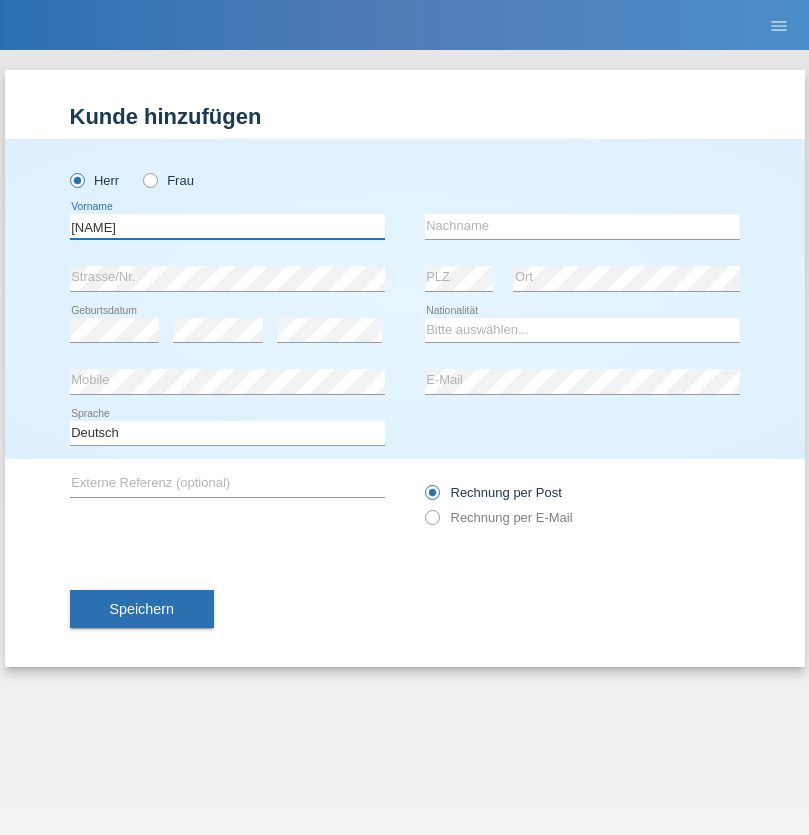 type on "Dirk" 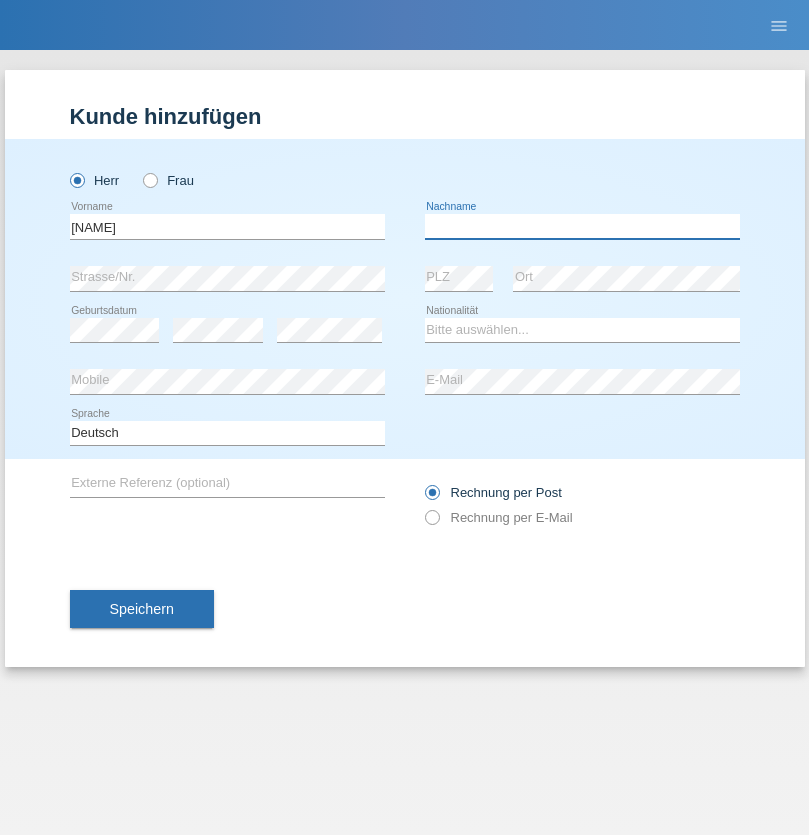 click at bounding box center [582, 226] 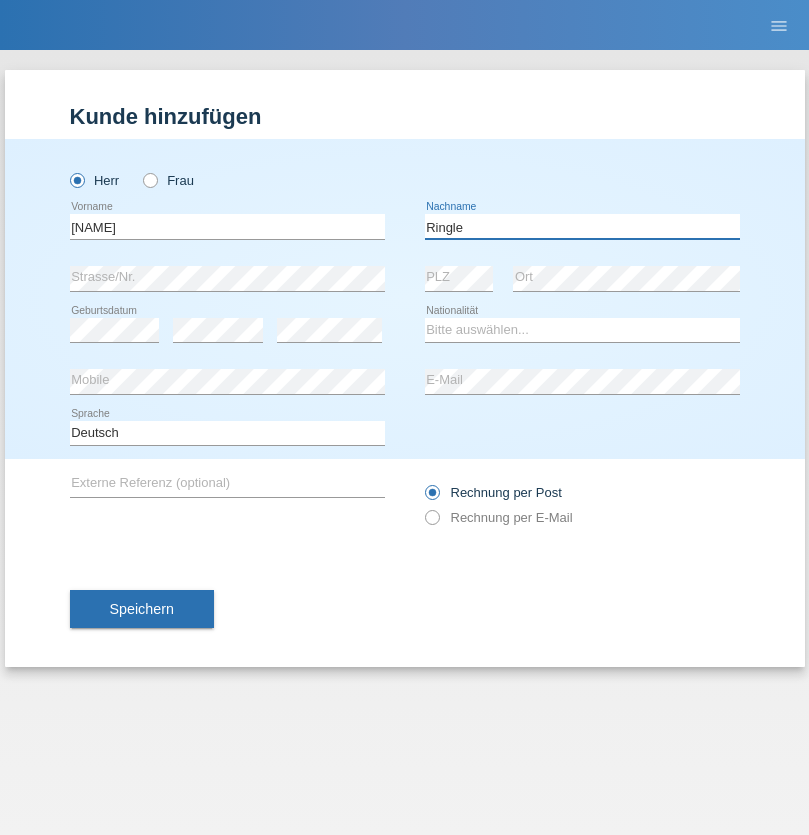 type on "Ringle" 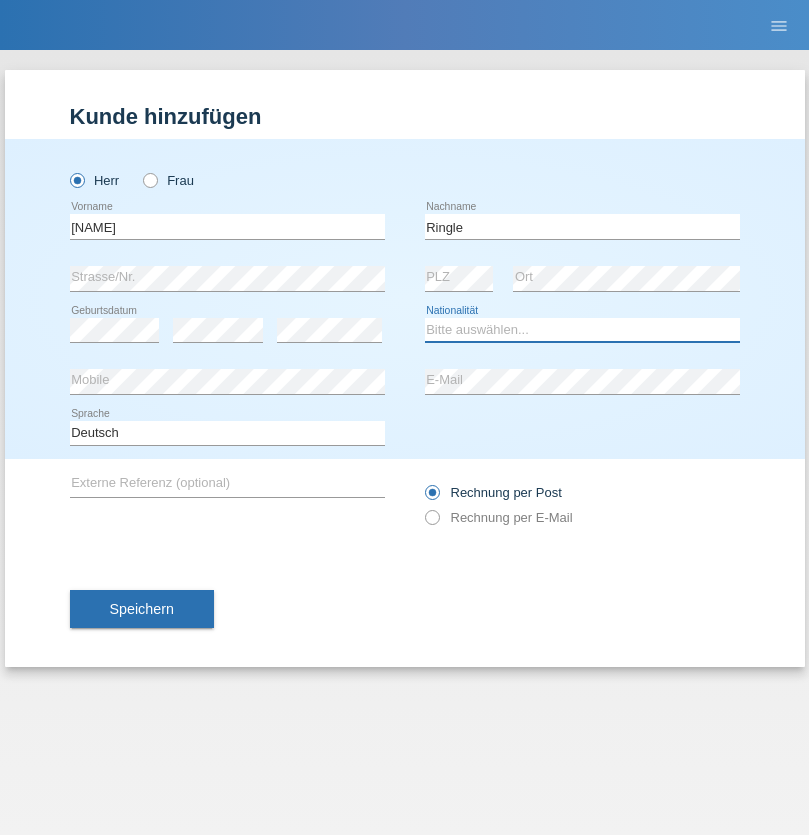 select on "DE" 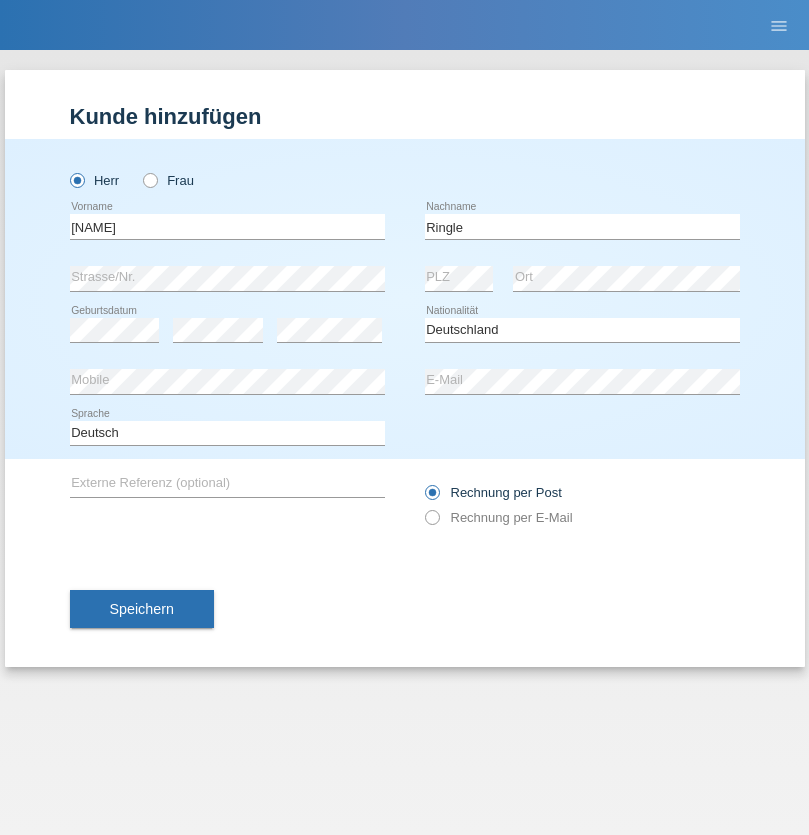 select on "C" 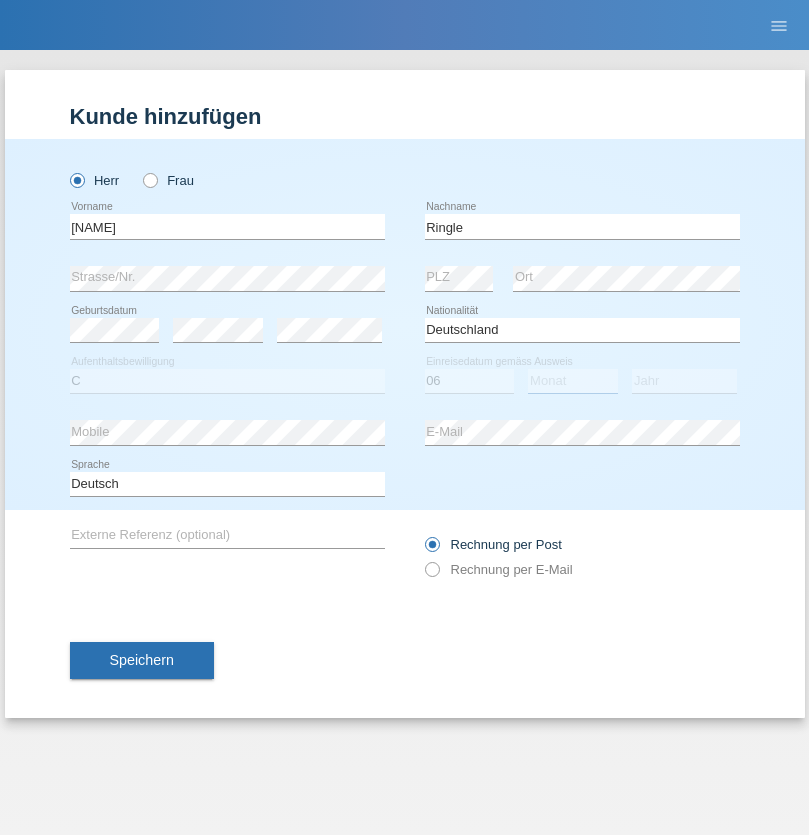 select on "01" 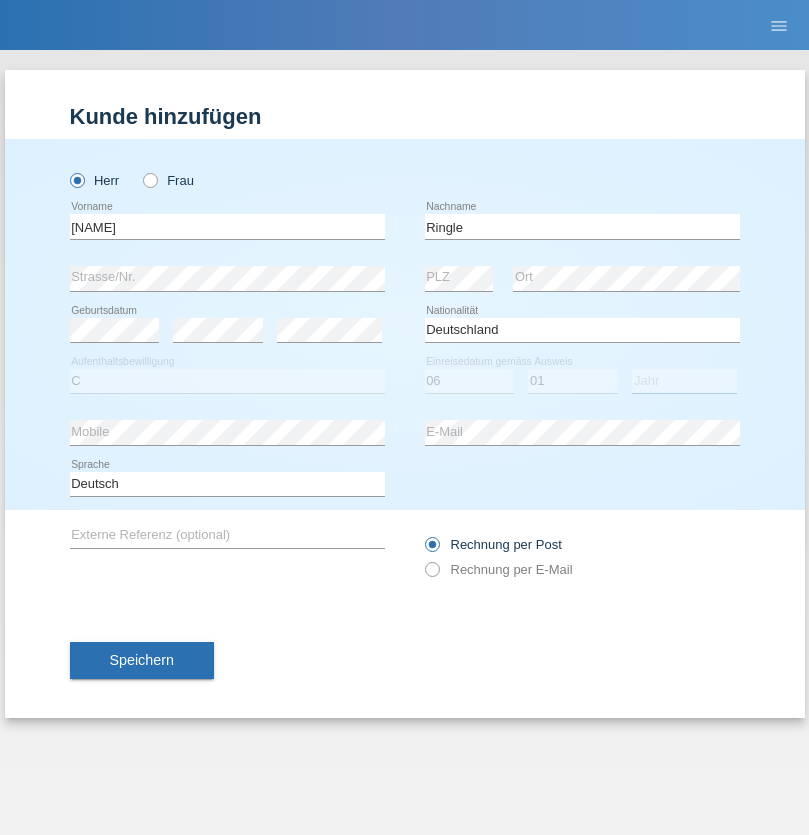 select on "2021" 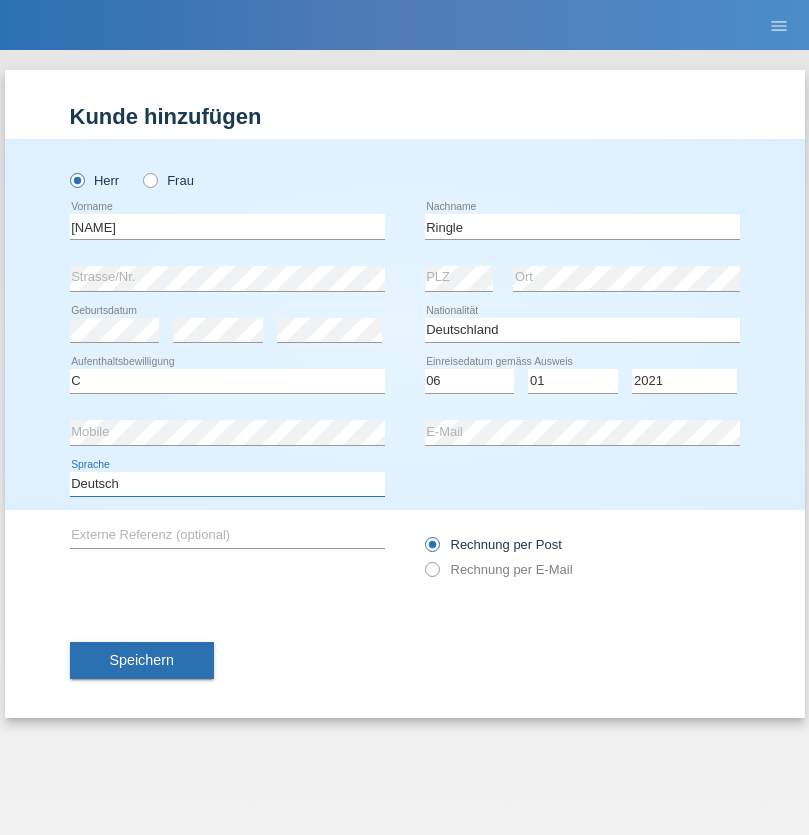 select on "en" 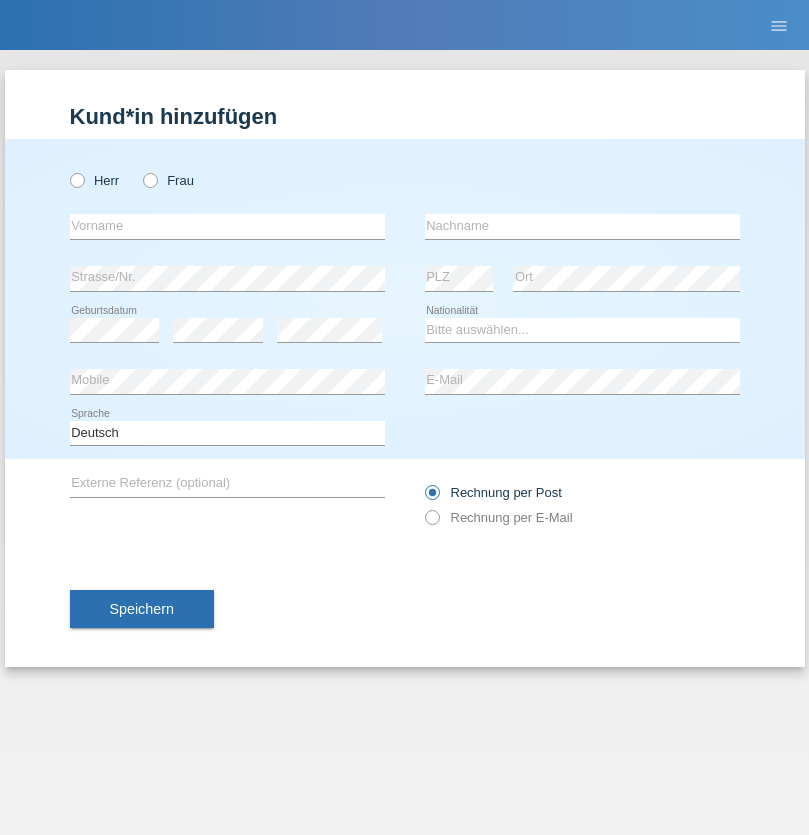 scroll, scrollTop: 0, scrollLeft: 0, axis: both 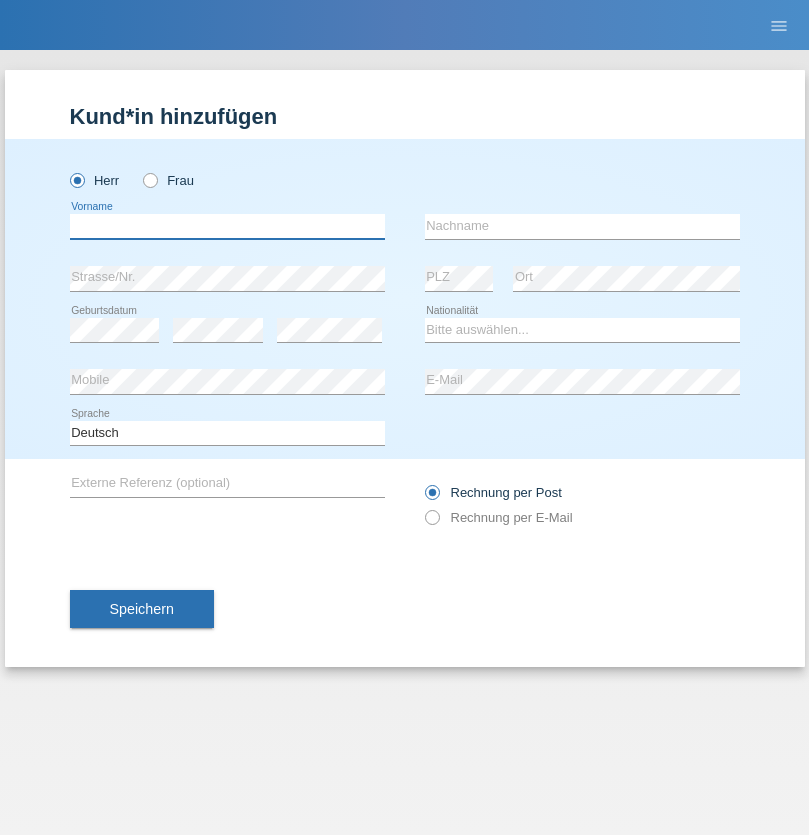 click at bounding box center [227, 226] 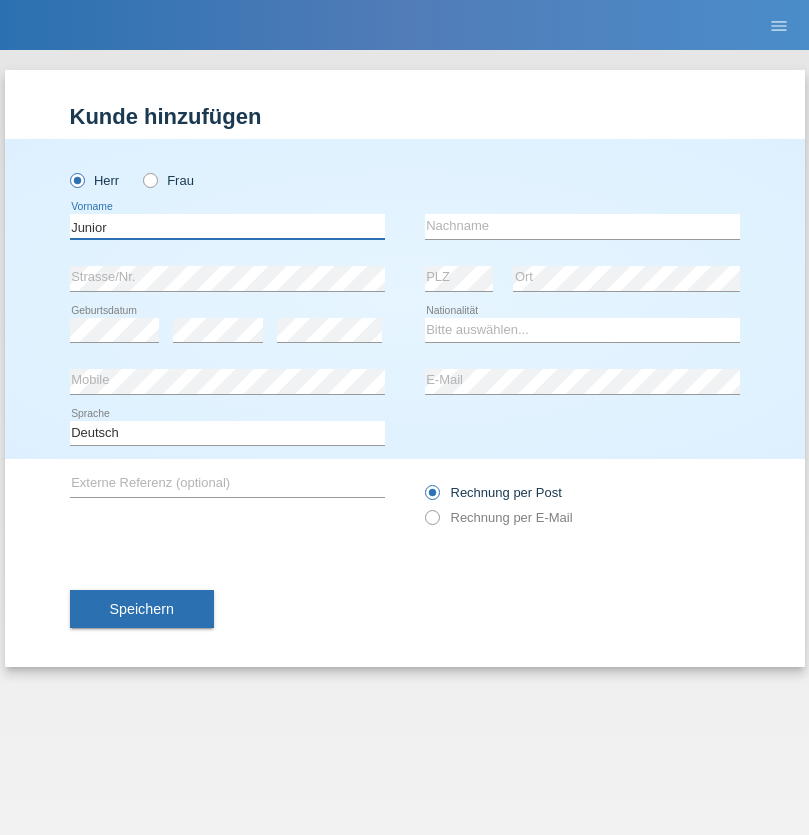 type on "Junior" 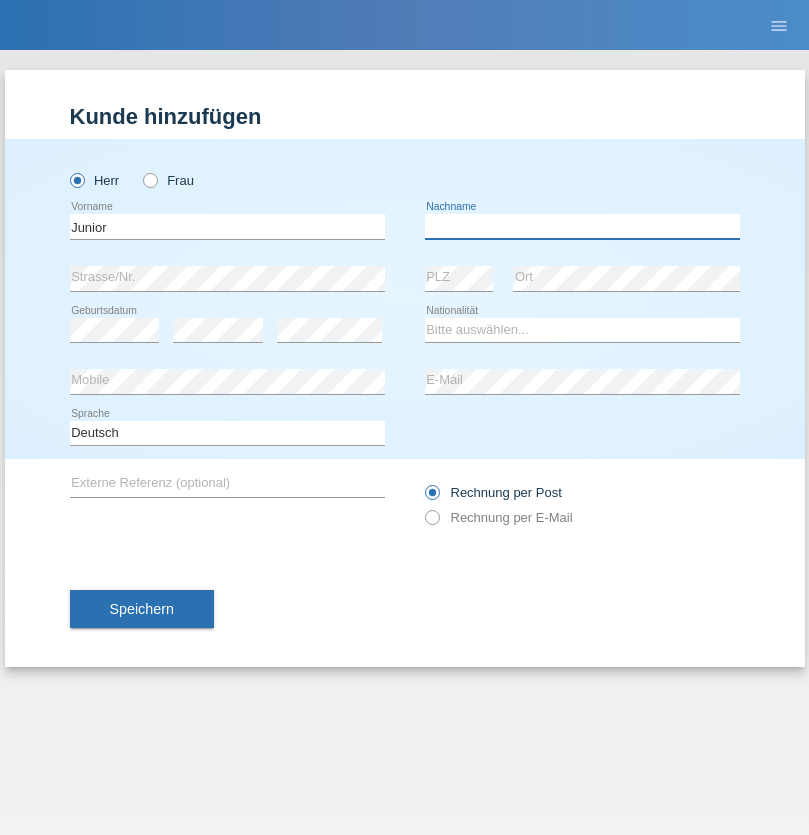 click at bounding box center (582, 226) 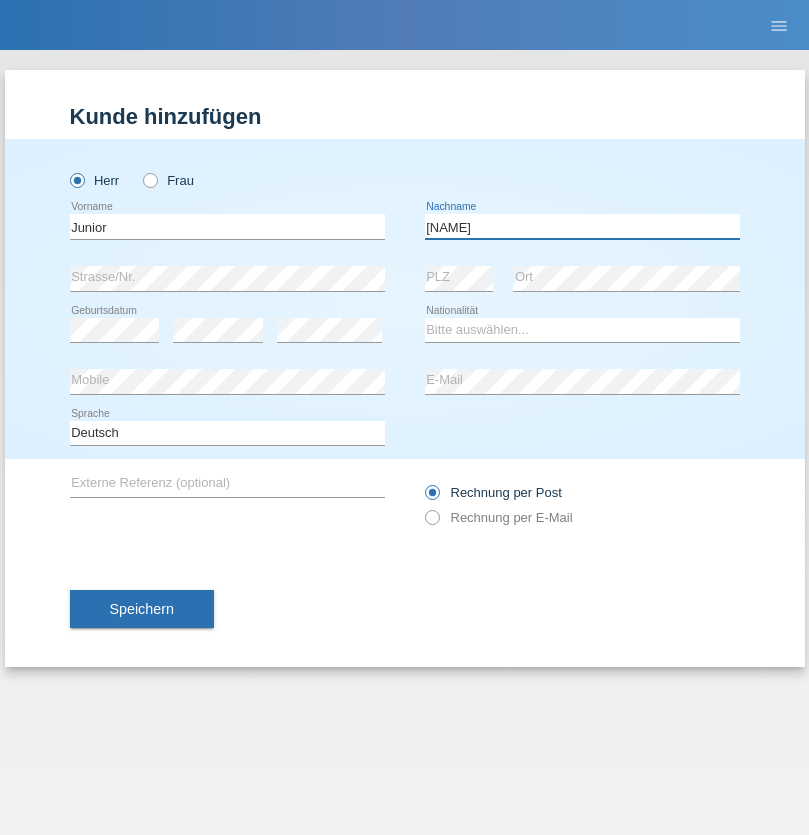type on "Mauricio" 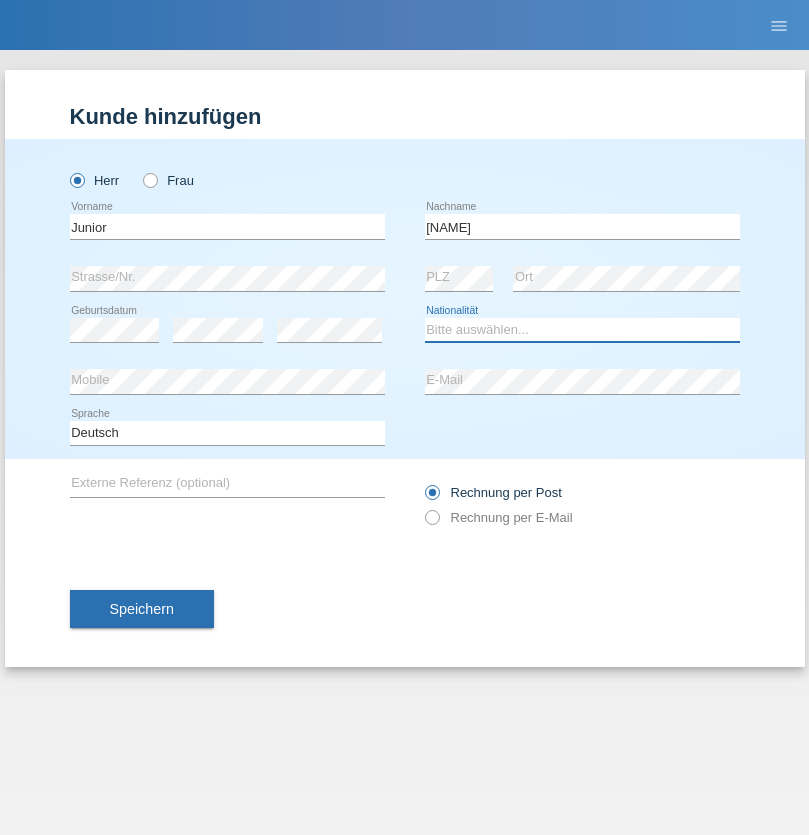 select on "CH" 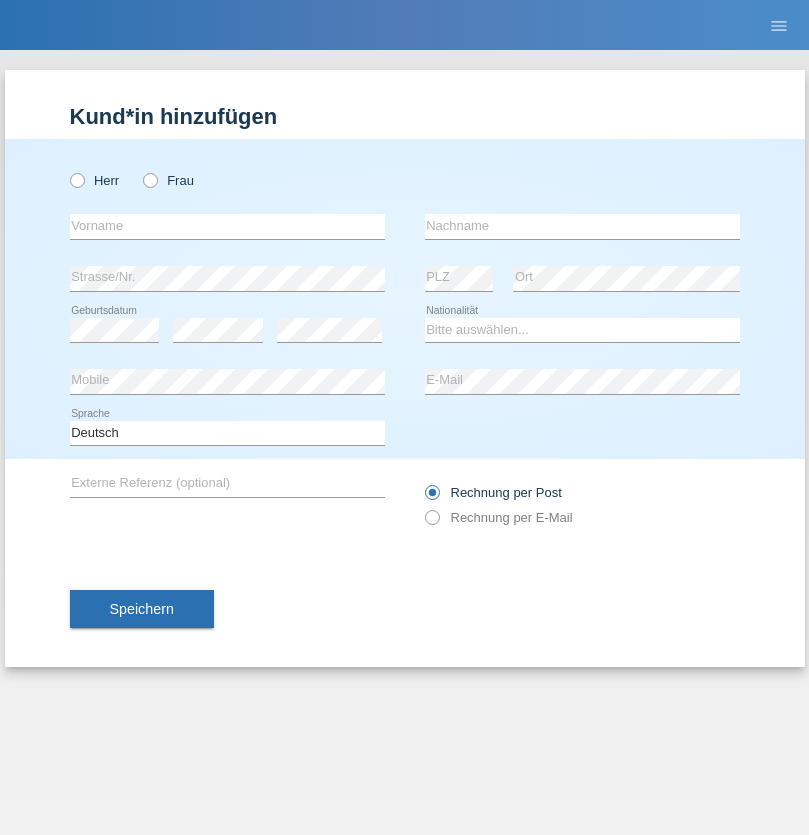 scroll, scrollTop: 0, scrollLeft: 0, axis: both 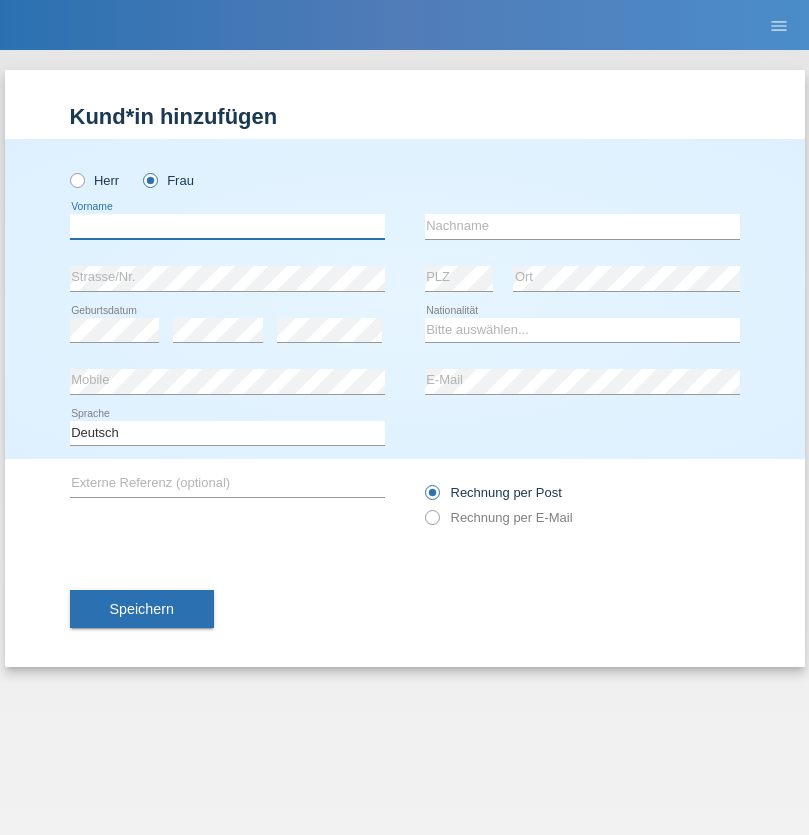 click at bounding box center (227, 226) 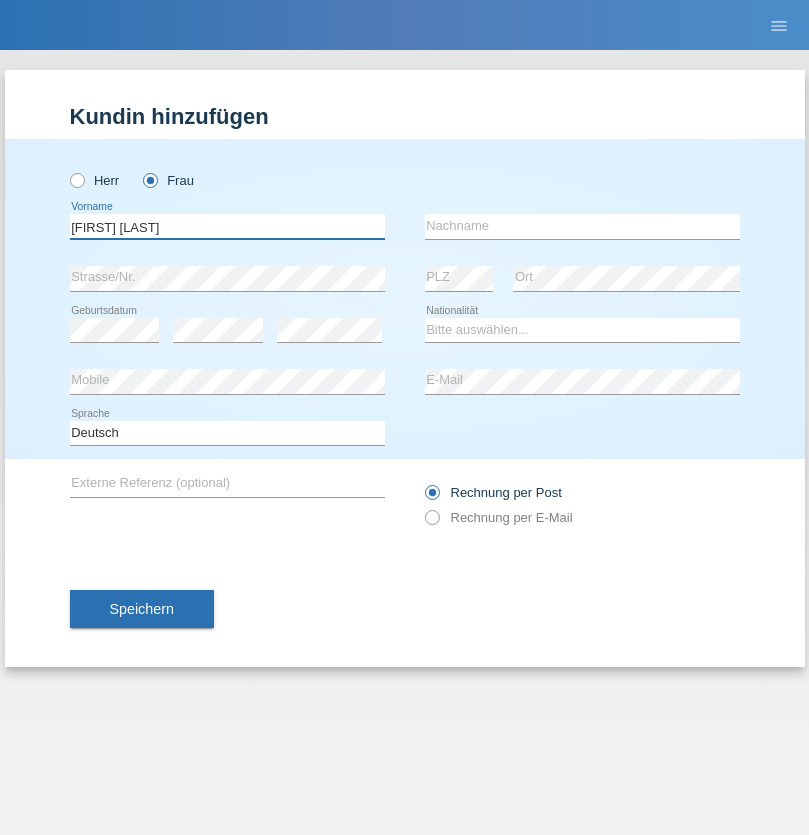 type on "[FIRST] [LAST]" 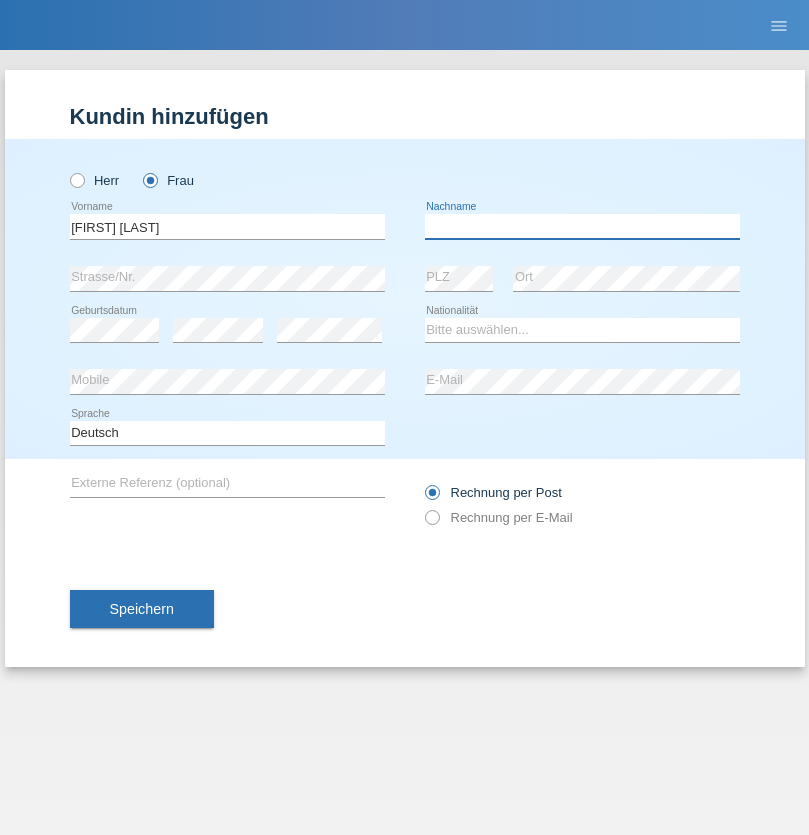 click at bounding box center (582, 226) 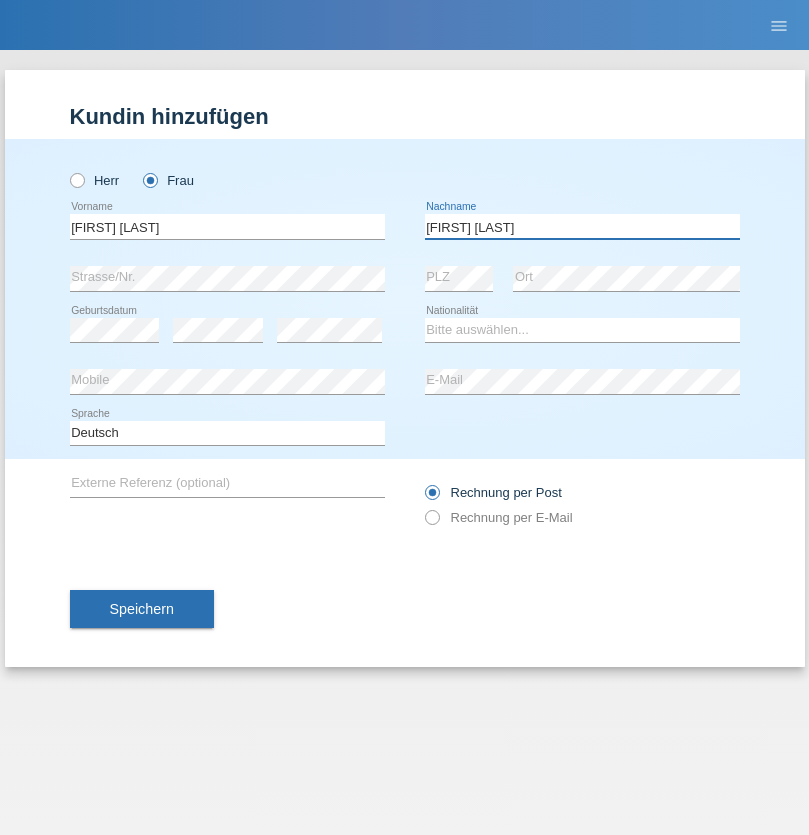 type on "Knusel Campillo" 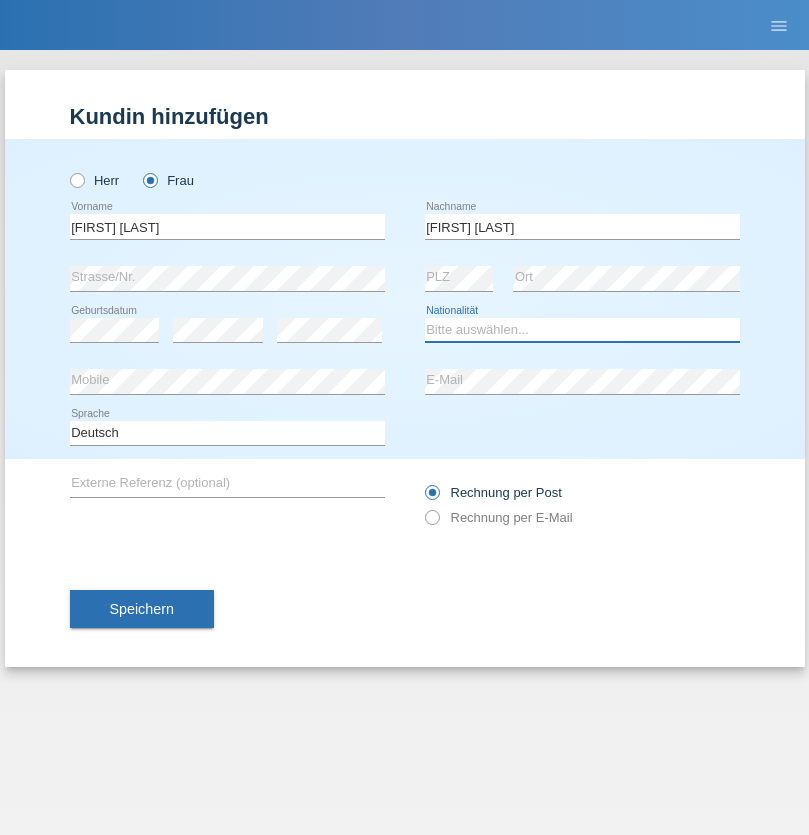 select on "CH" 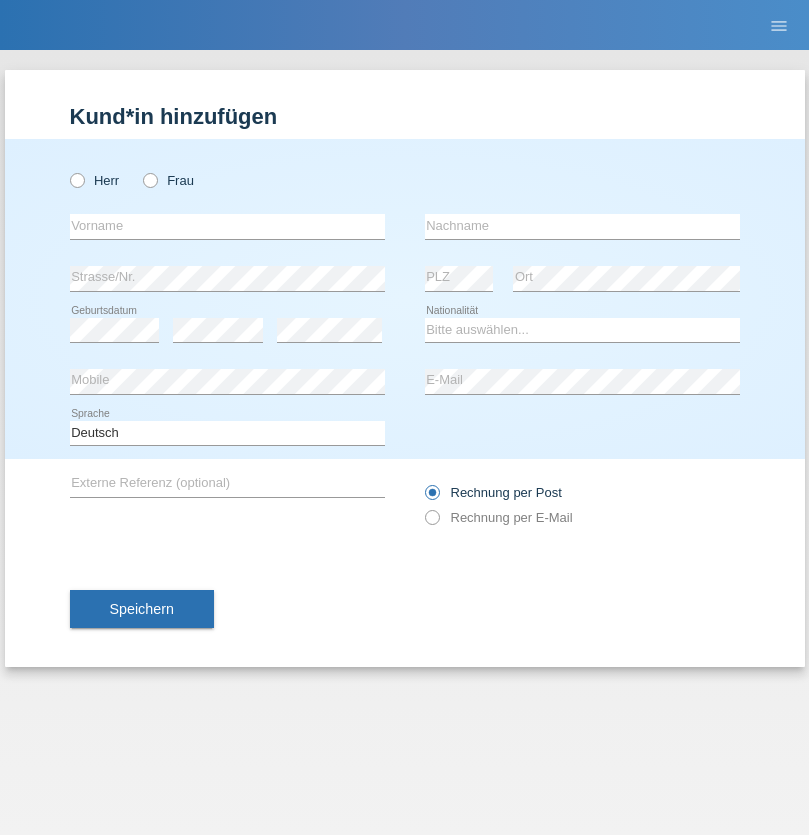 scroll, scrollTop: 0, scrollLeft: 0, axis: both 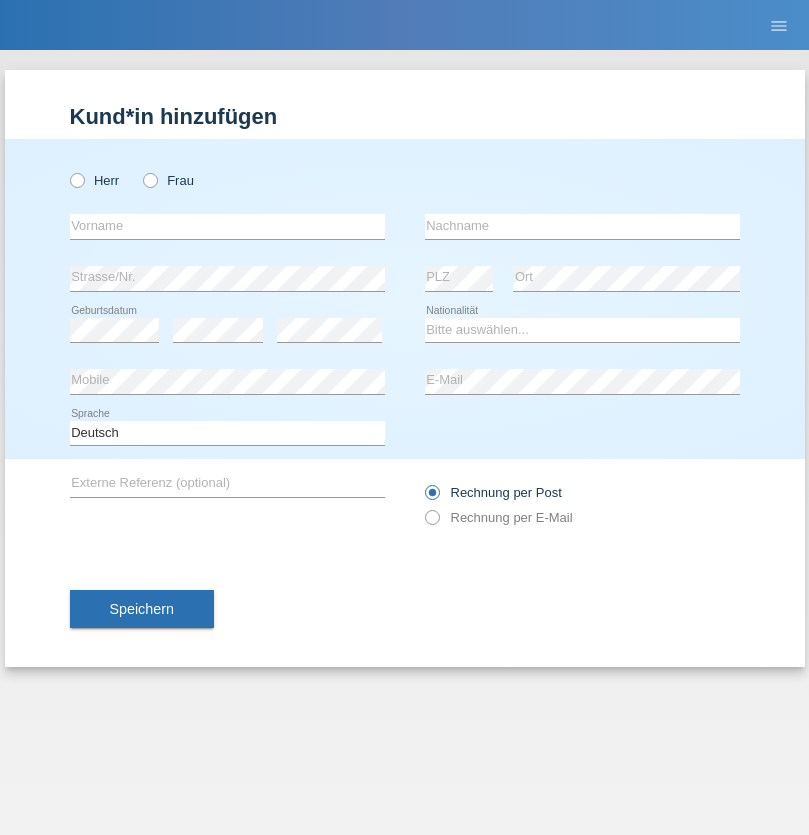 radio on "true" 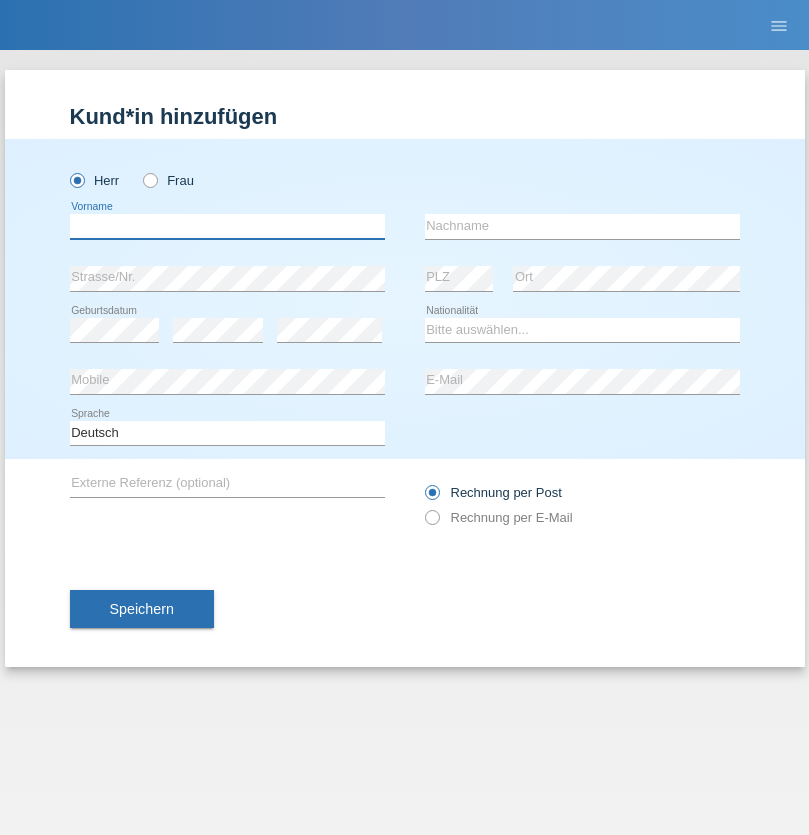 click at bounding box center (227, 226) 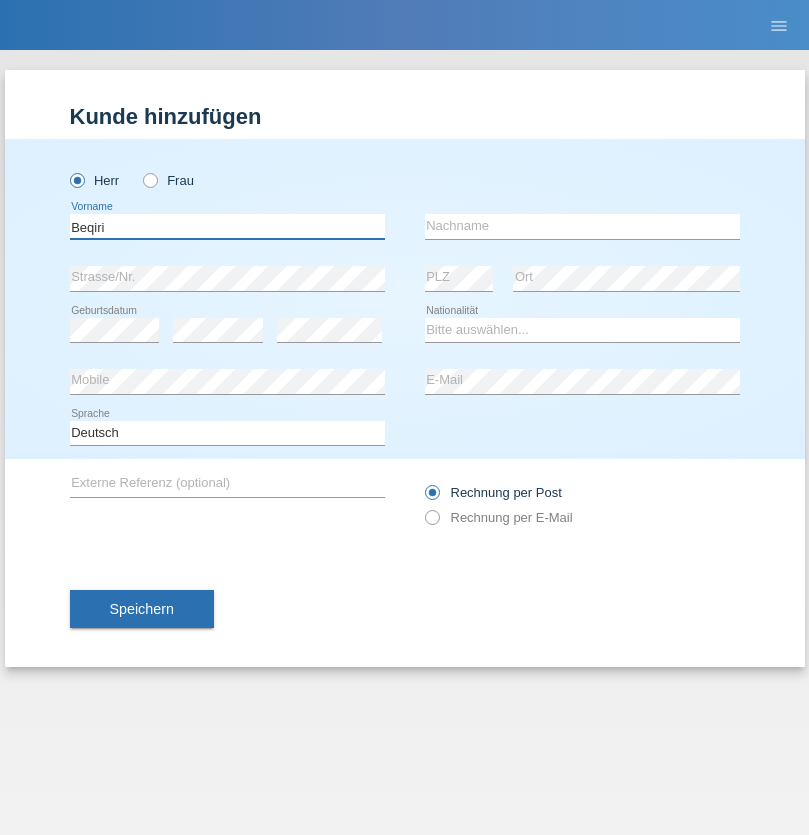 type on "Beqiri" 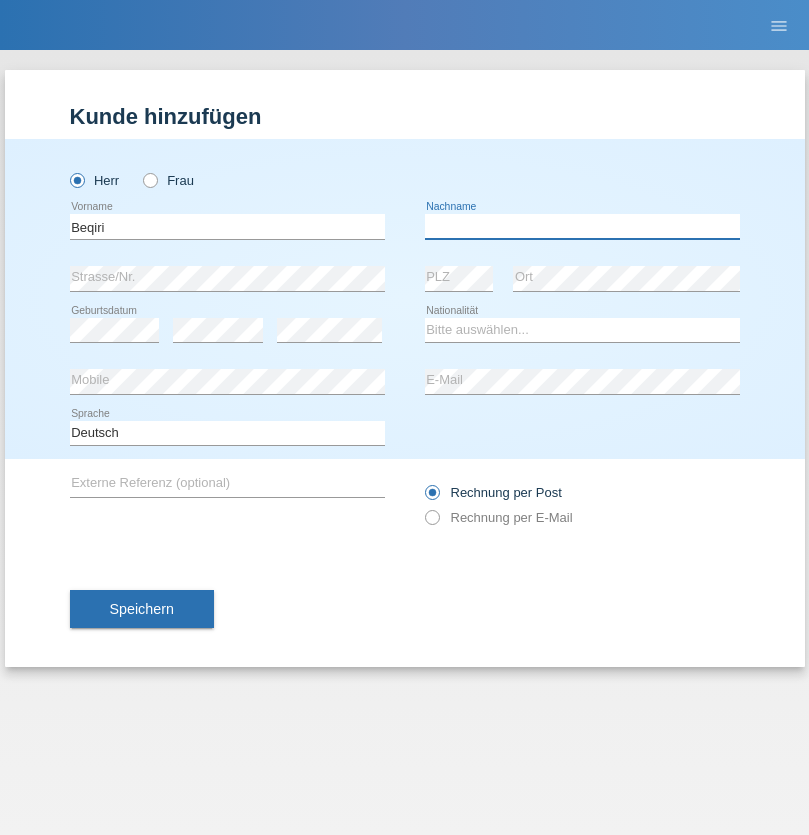 click at bounding box center (582, 226) 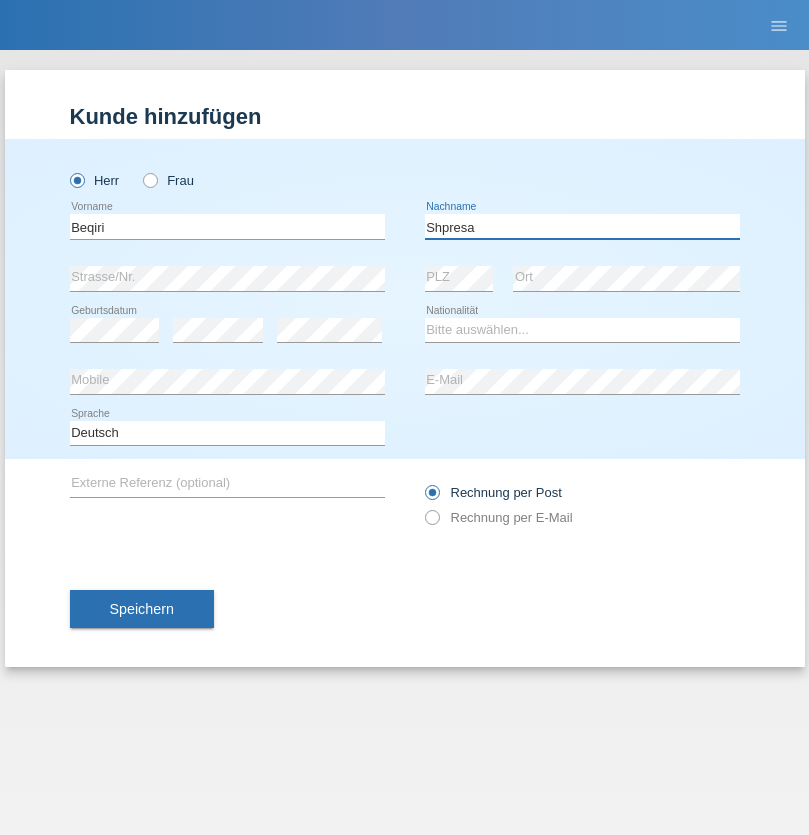 type on "Shpresa" 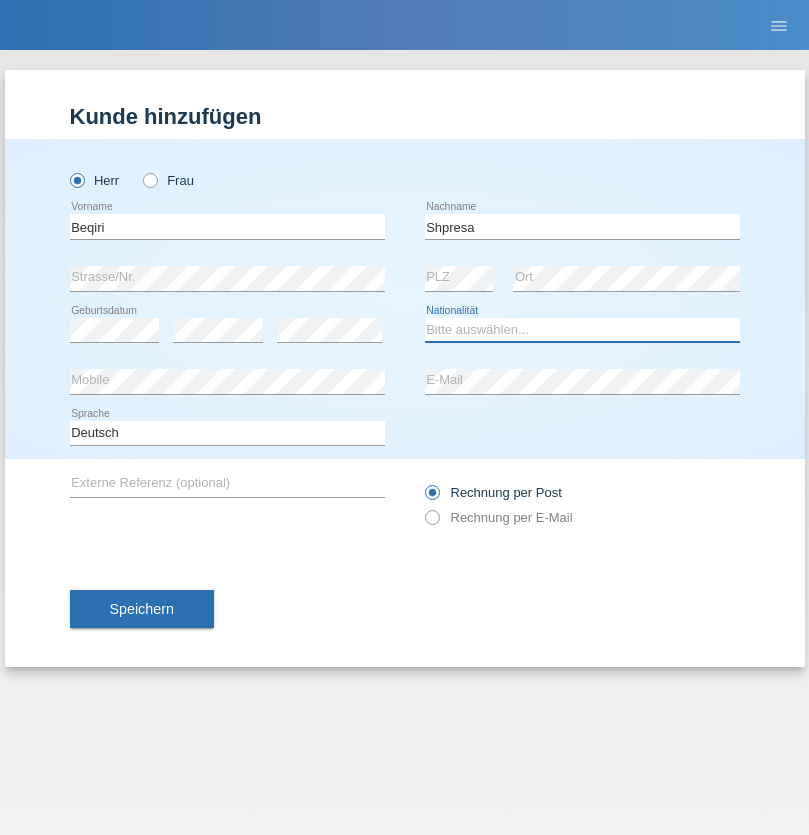 select on "XK" 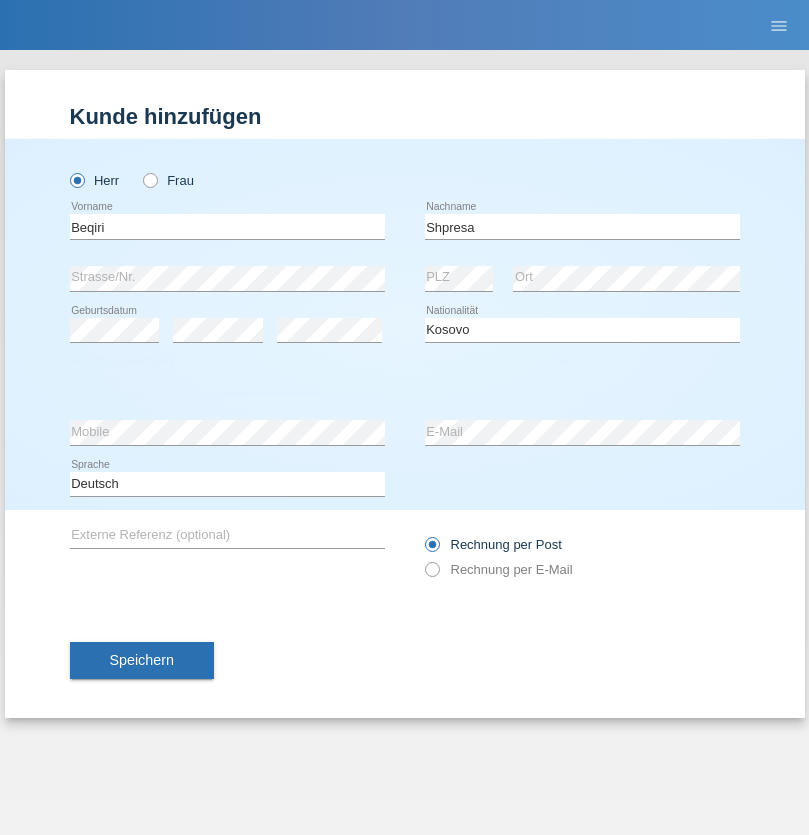 select on "C" 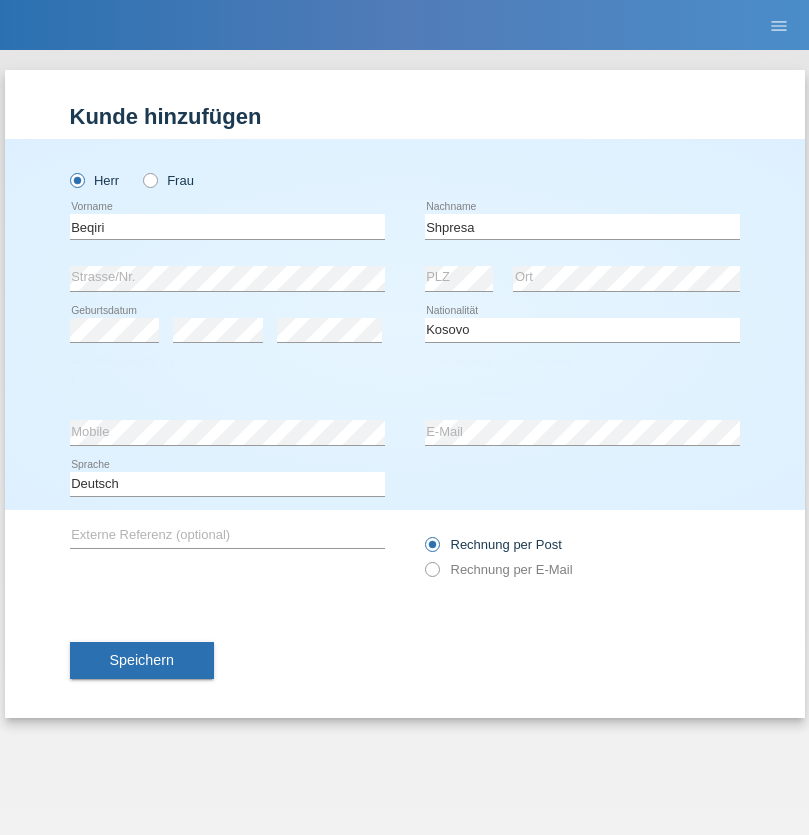 select on "08" 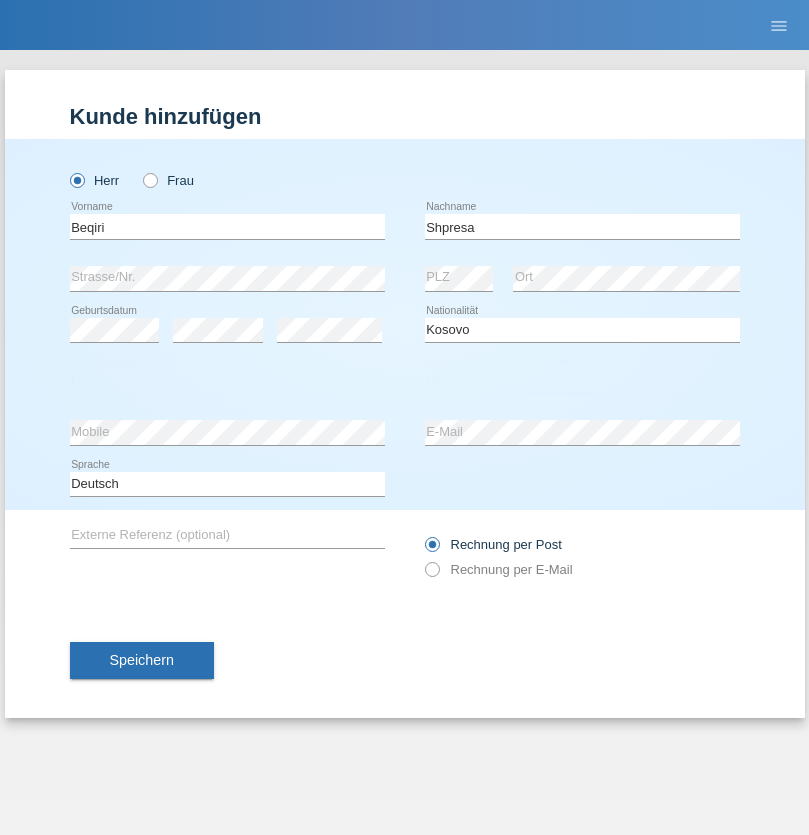 select on "02" 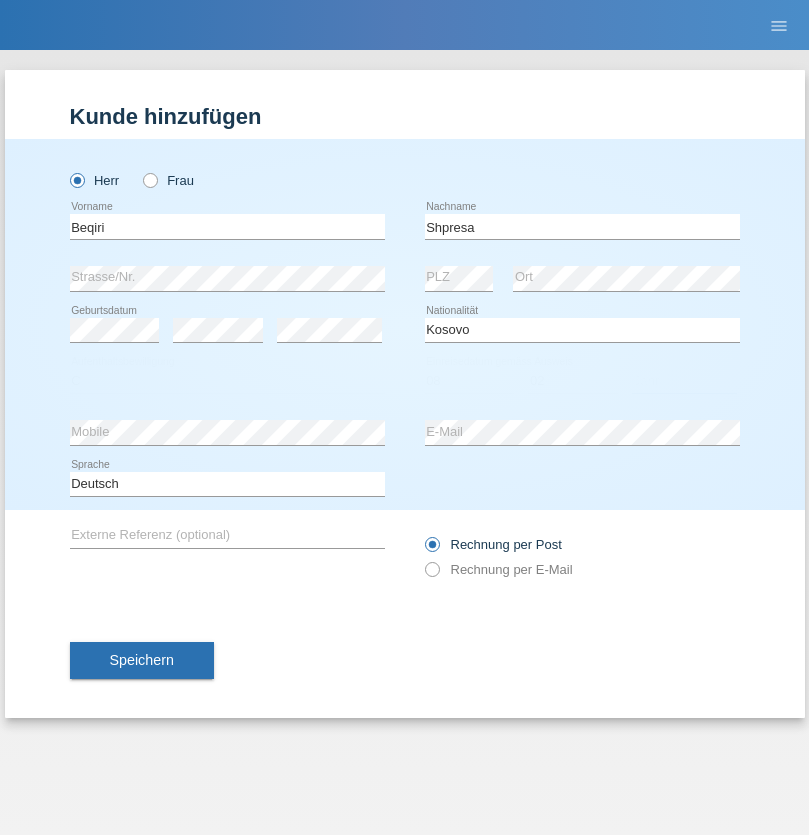 select on "1979" 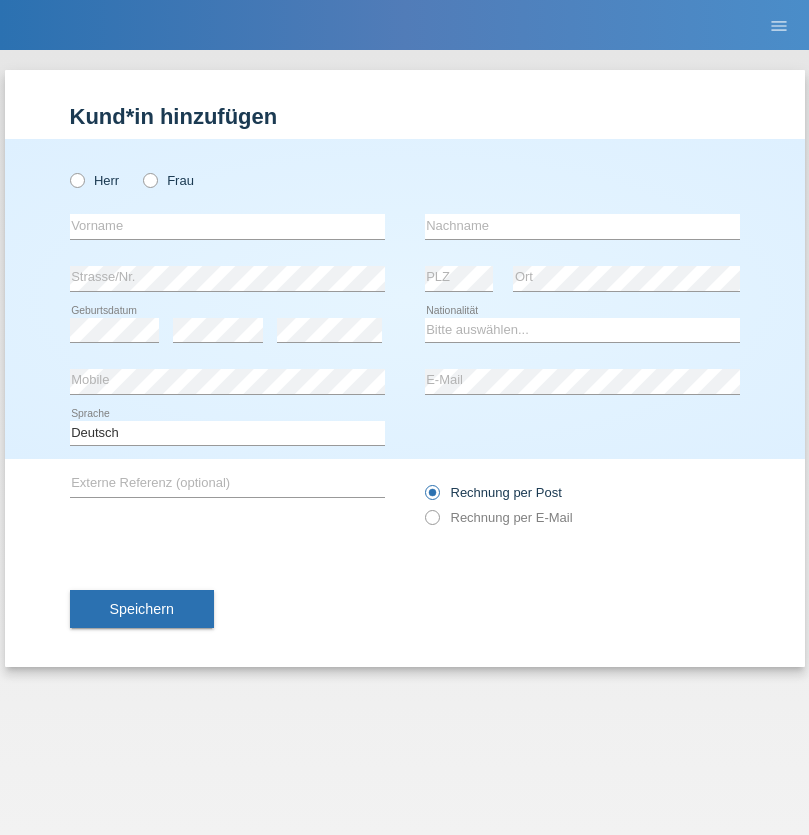 scroll, scrollTop: 0, scrollLeft: 0, axis: both 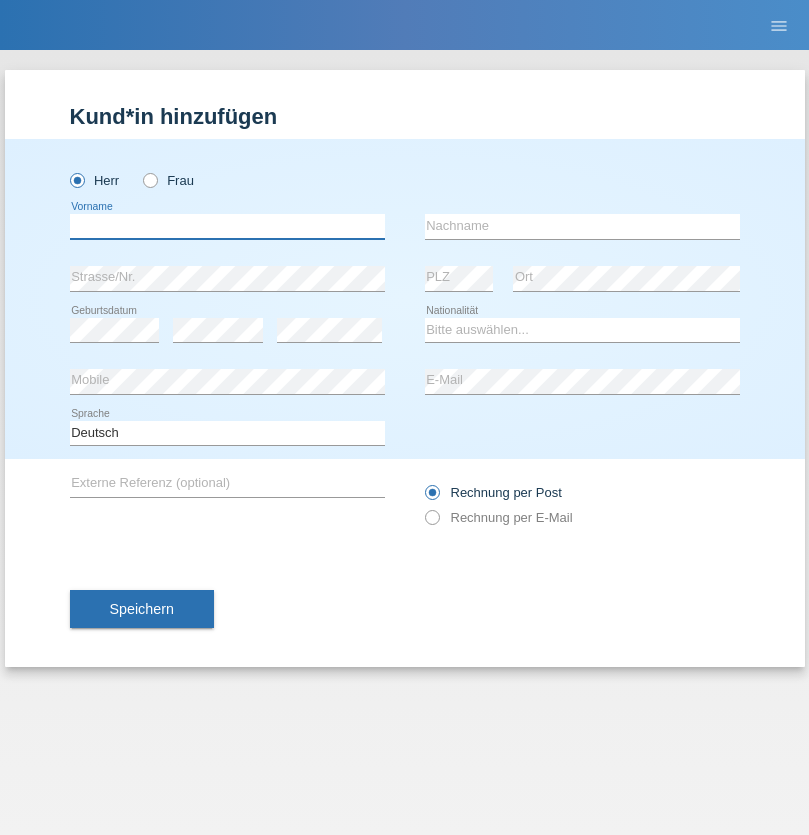 click at bounding box center (227, 226) 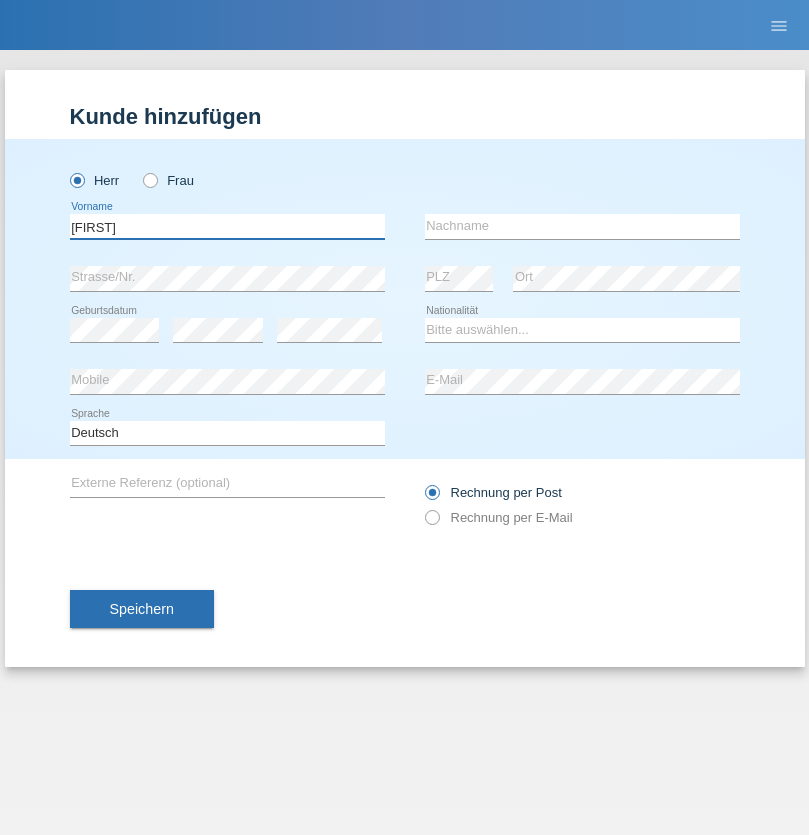 type on "[FIRST]" 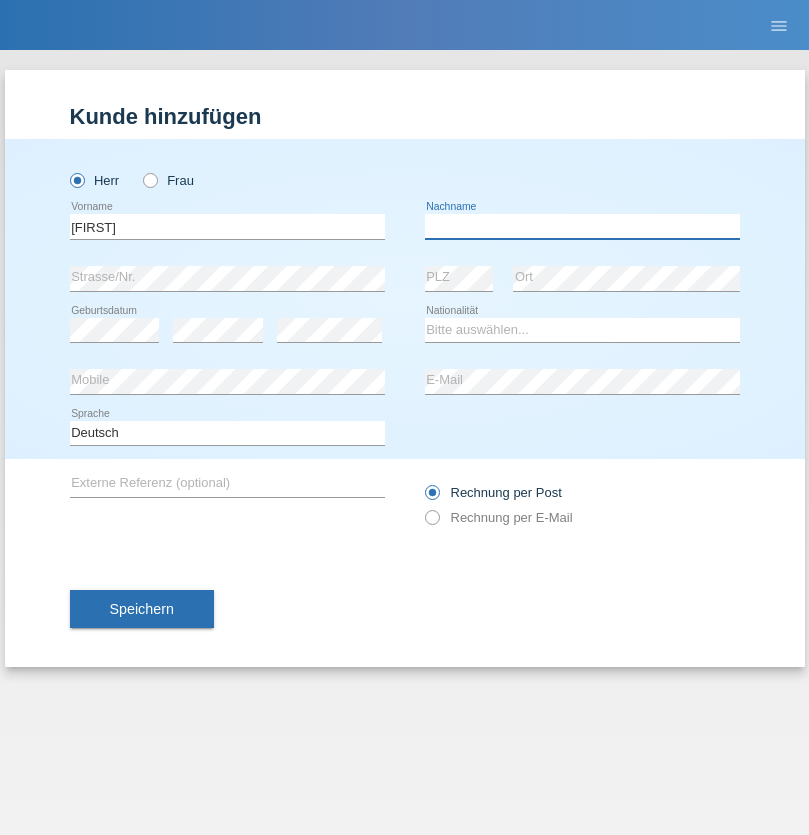 click at bounding box center [582, 226] 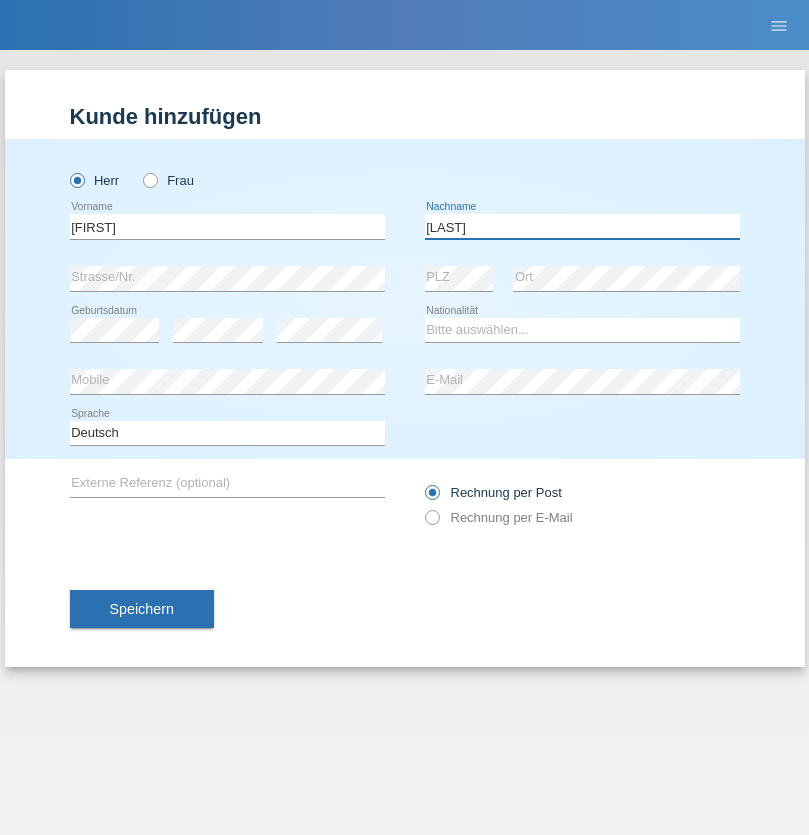 type on "[LAST]" 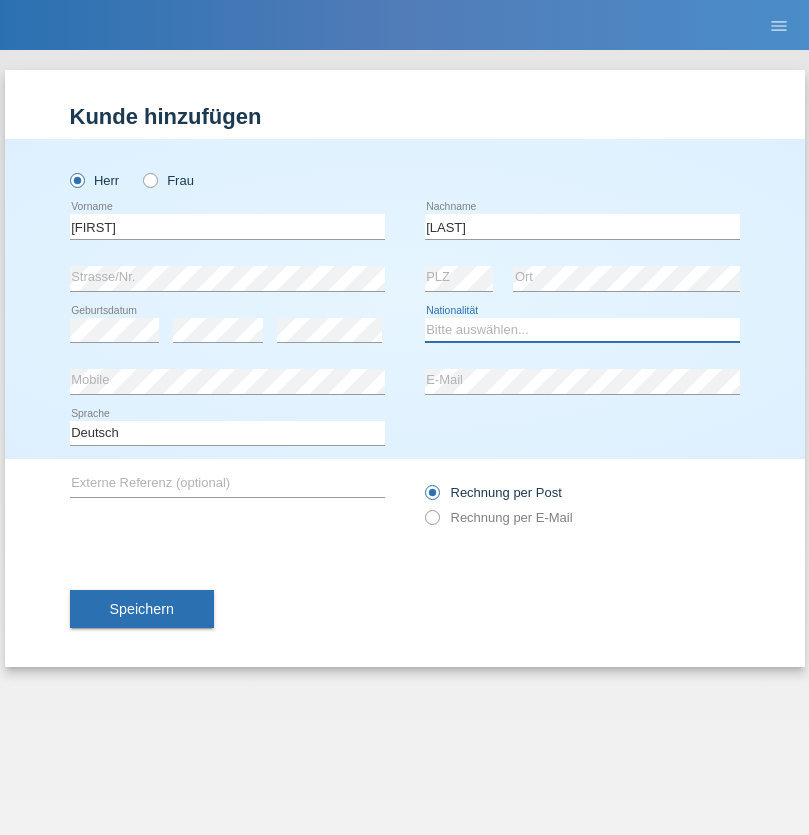 select on "CH" 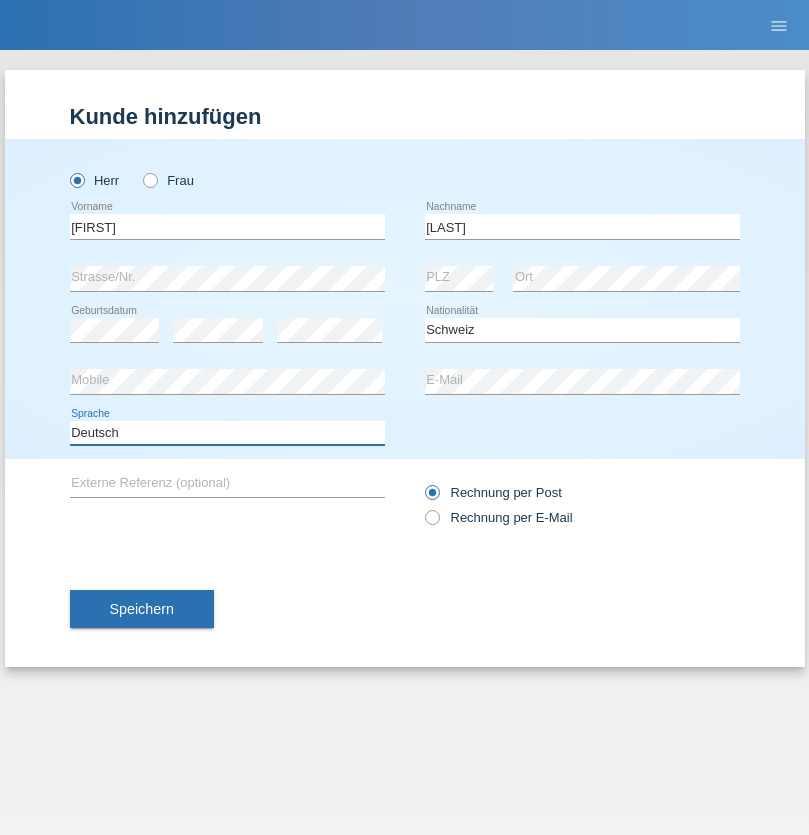 select on "en" 